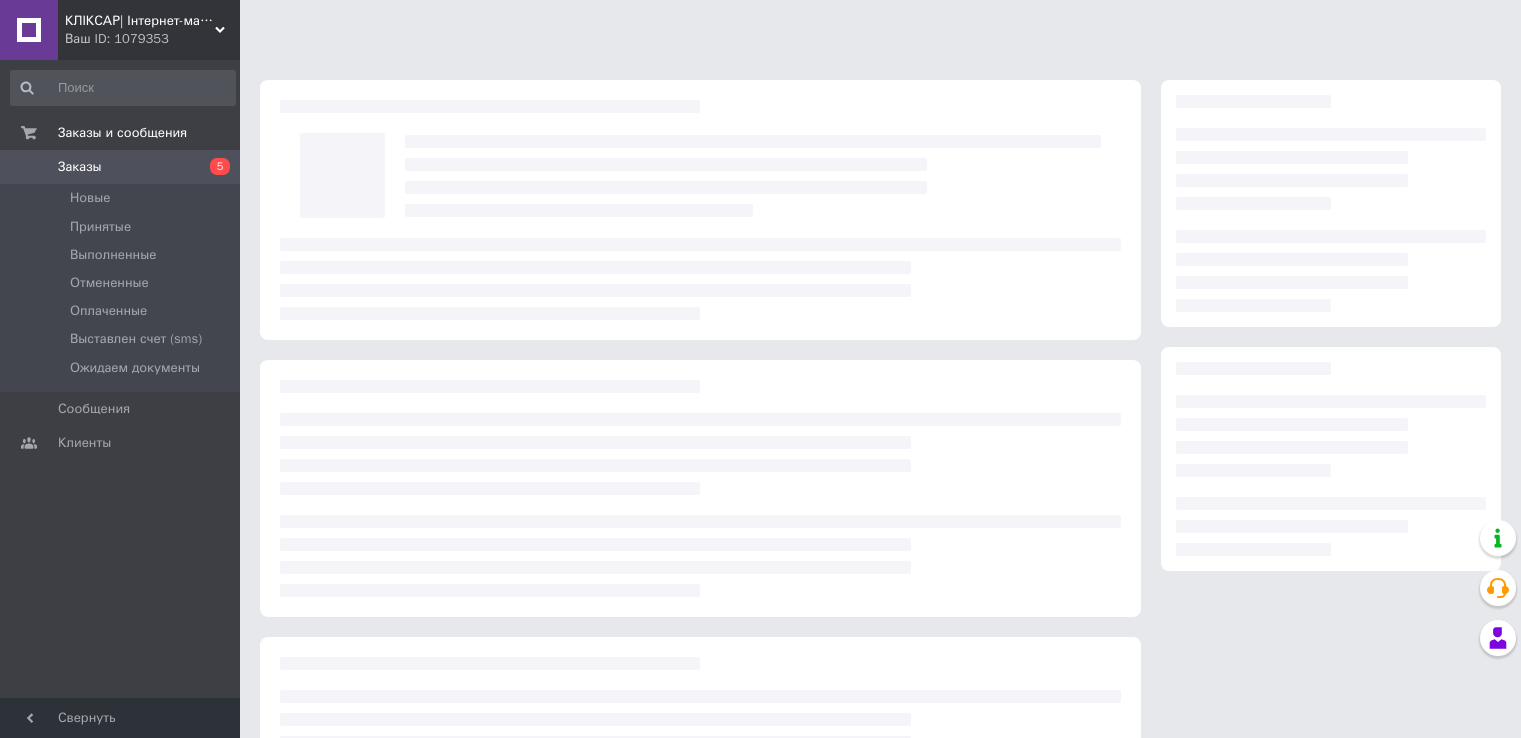 scroll, scrollTop: 0, scrollLeft: 0, axis: both 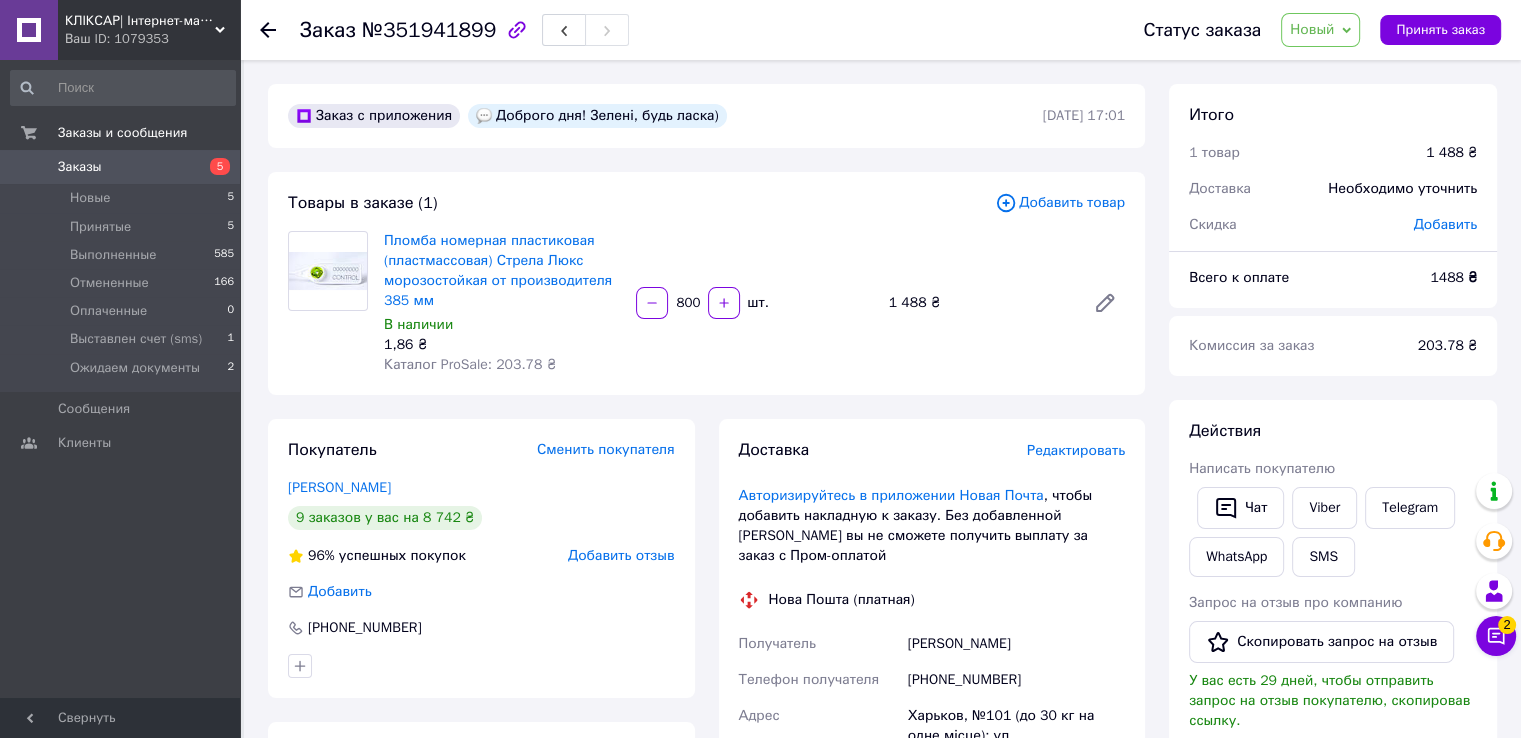 click on "Заказы" at bounding box center [121, 167] 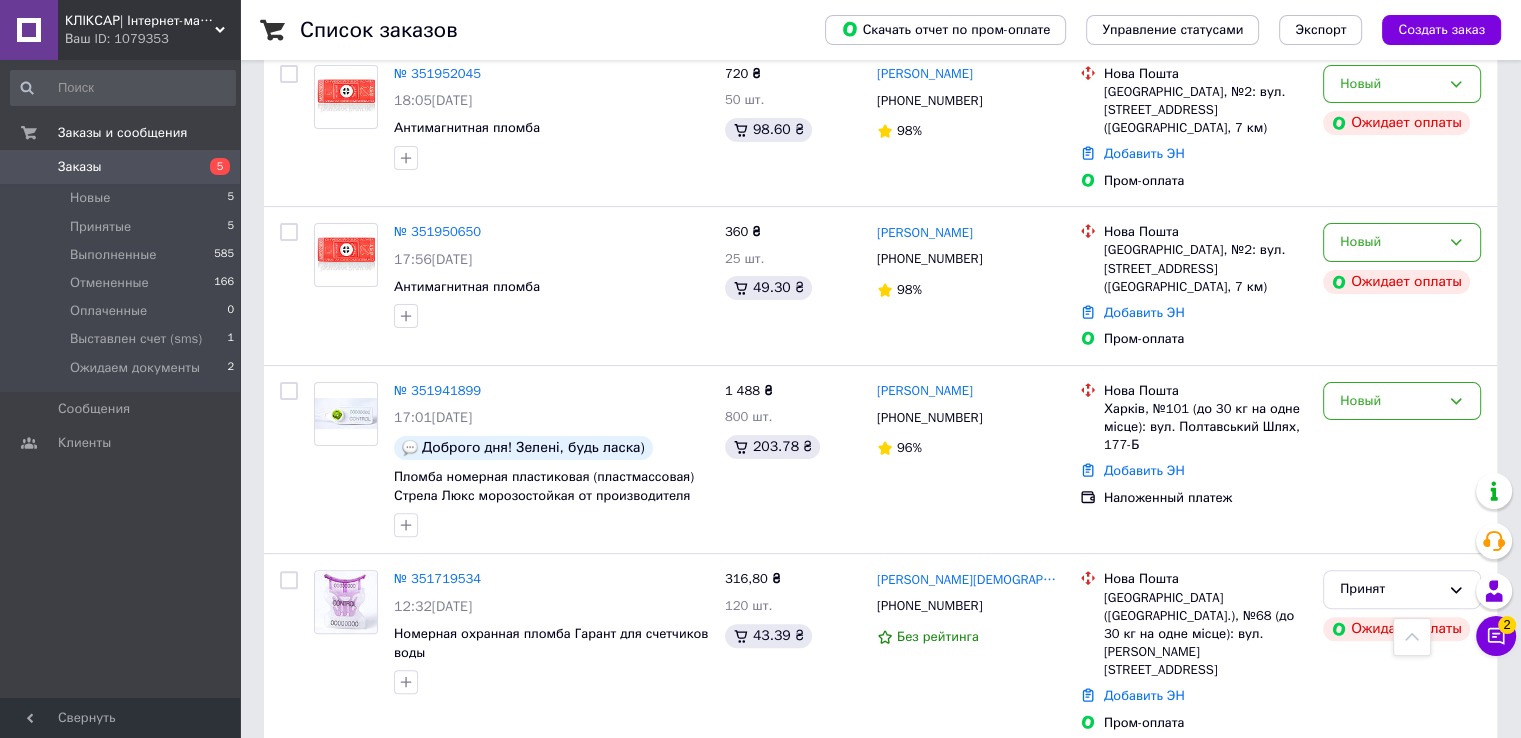 scroll, scrollTop: 480, scrollLeft: 0, axis: vertical 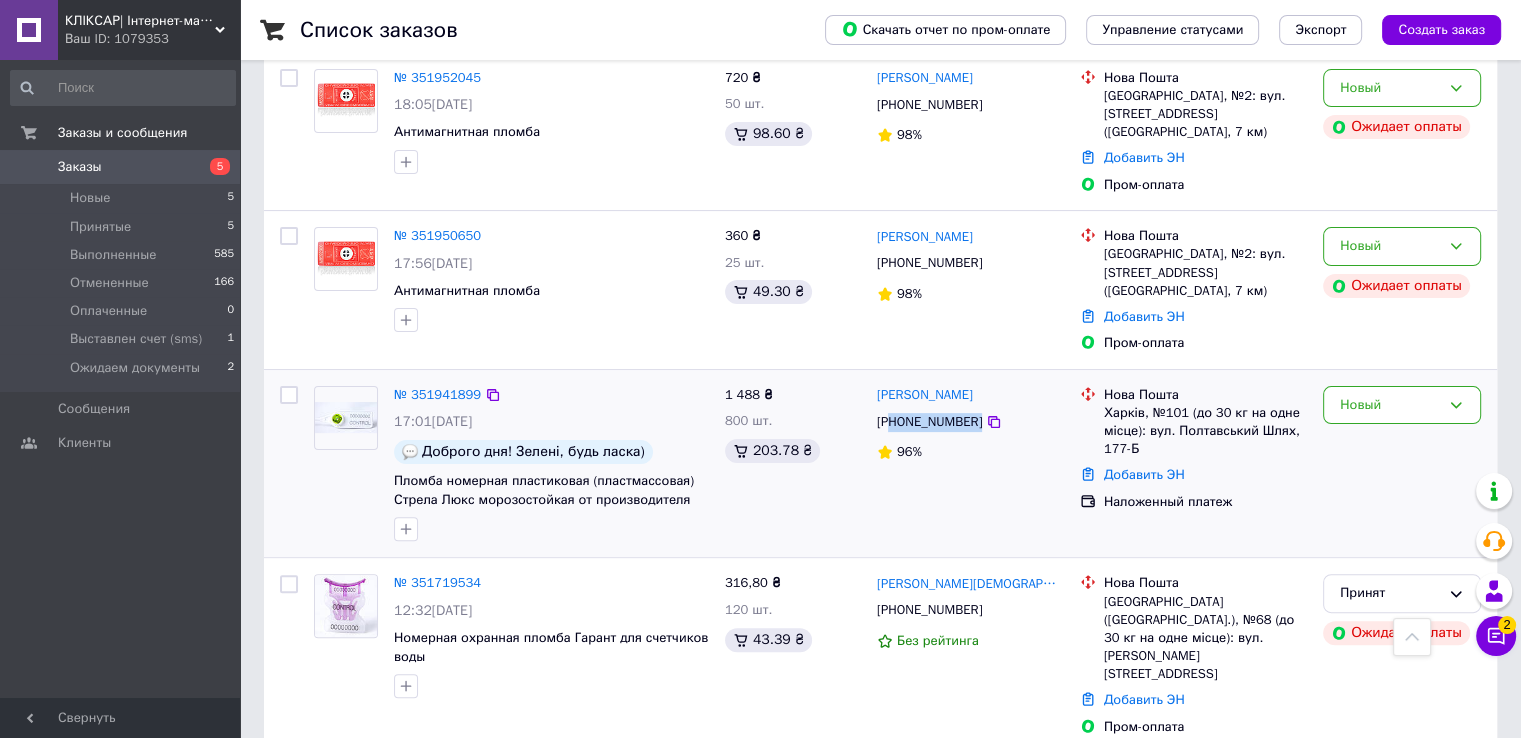drag, startPoint x: 1001, startPoint y: 367, endPoint x: 896, endPoint y: 372, distance: 105.11898 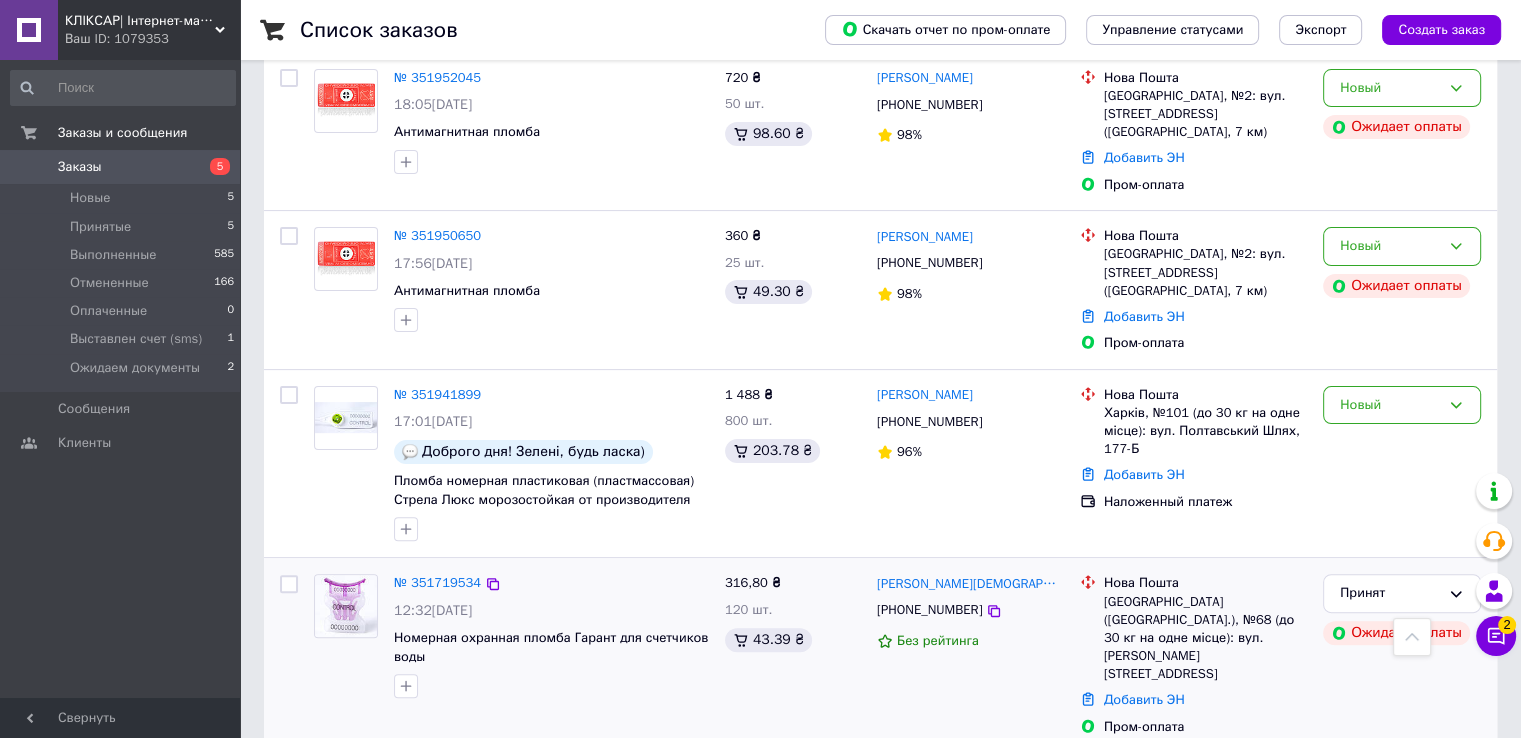 click on "[PERSON_NAME][DEMOGRAPHIC_DATA]" at bounding box center [970, 583] 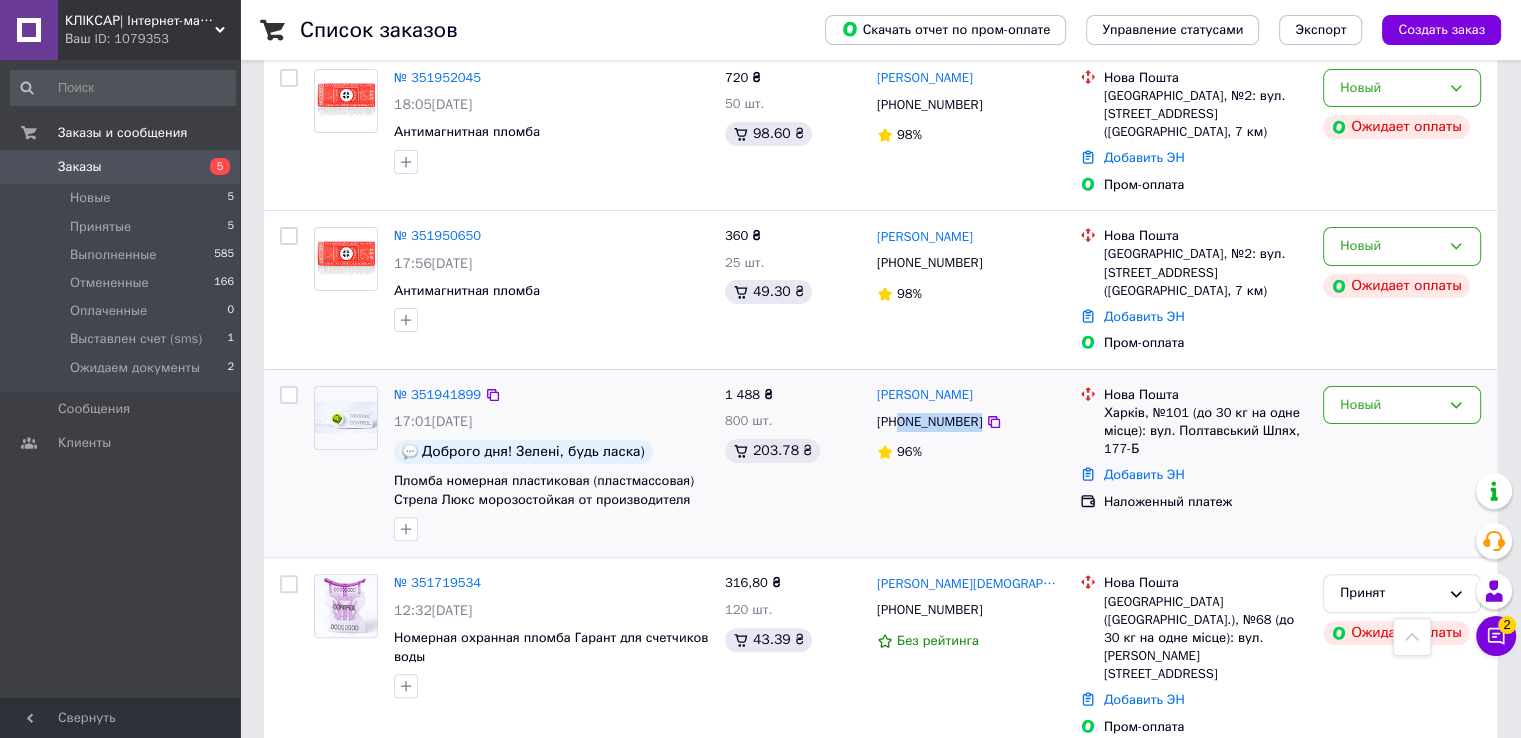 drag, startPoint x: 1004, startPoint y: 363, endPoint x: 900, endPoint y: 369, distance: 104.172935 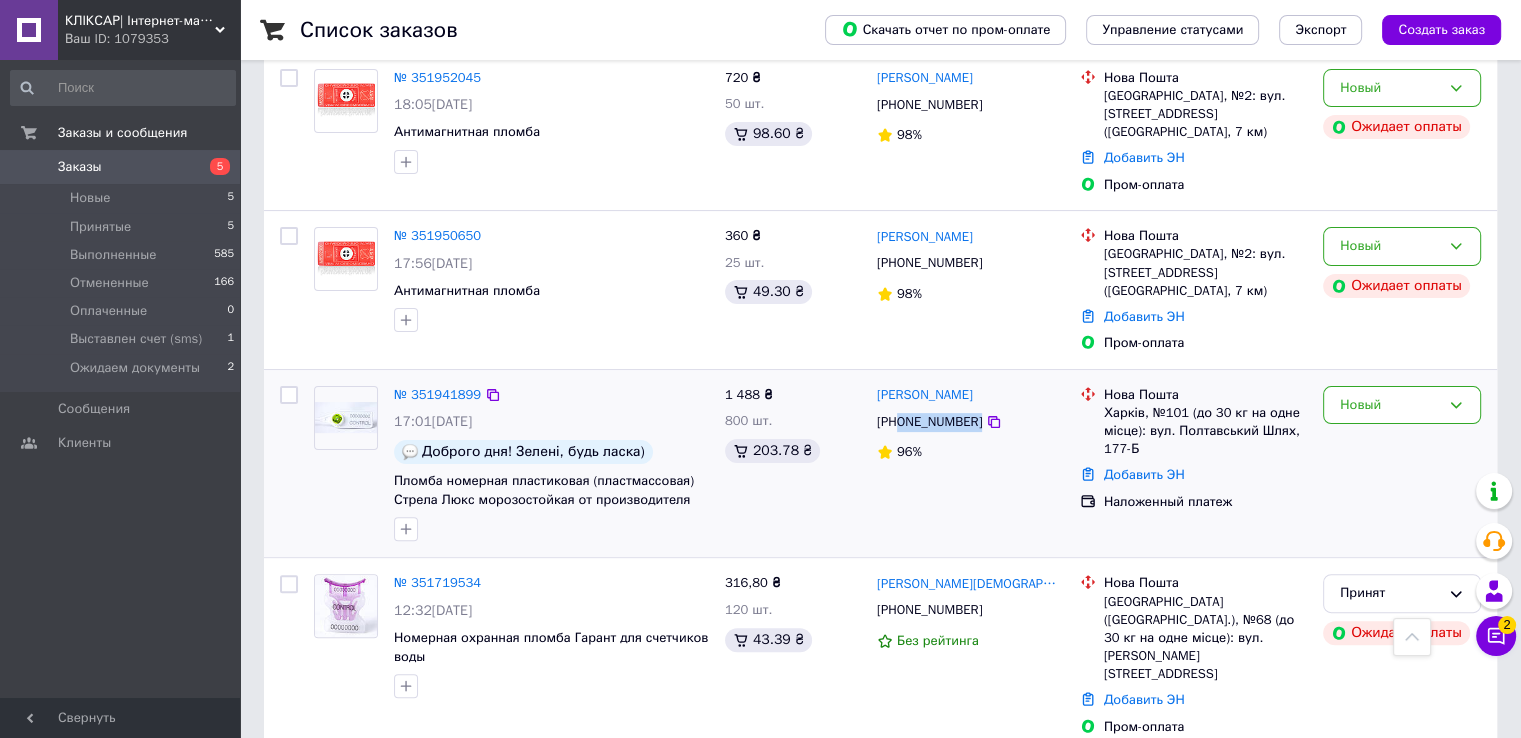 click on "[PHONE_NUMBER]" at bounding box center [970, 422] 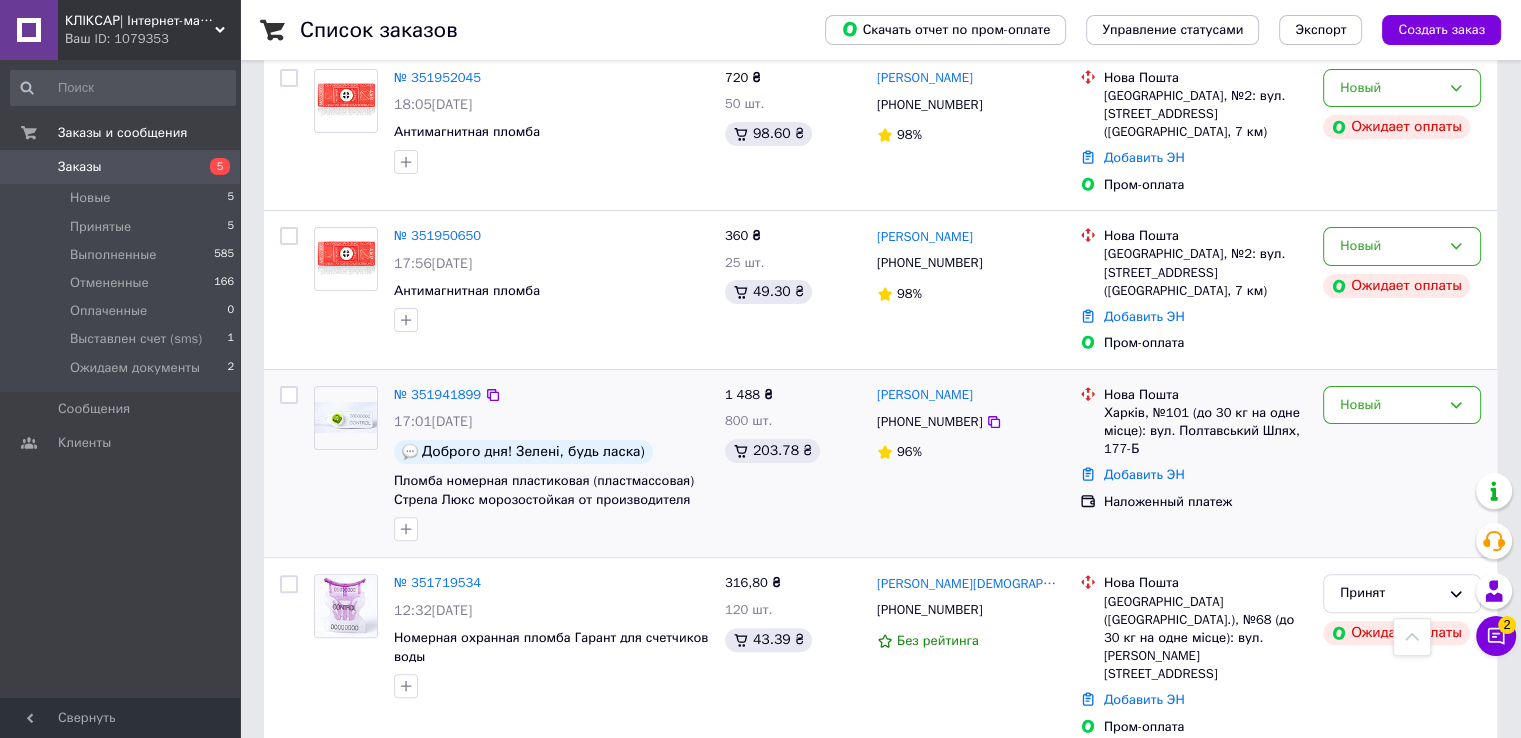 click on "1 488 ₴ 800 шт. 203.78 ₴" at bounding box center [793, 464] 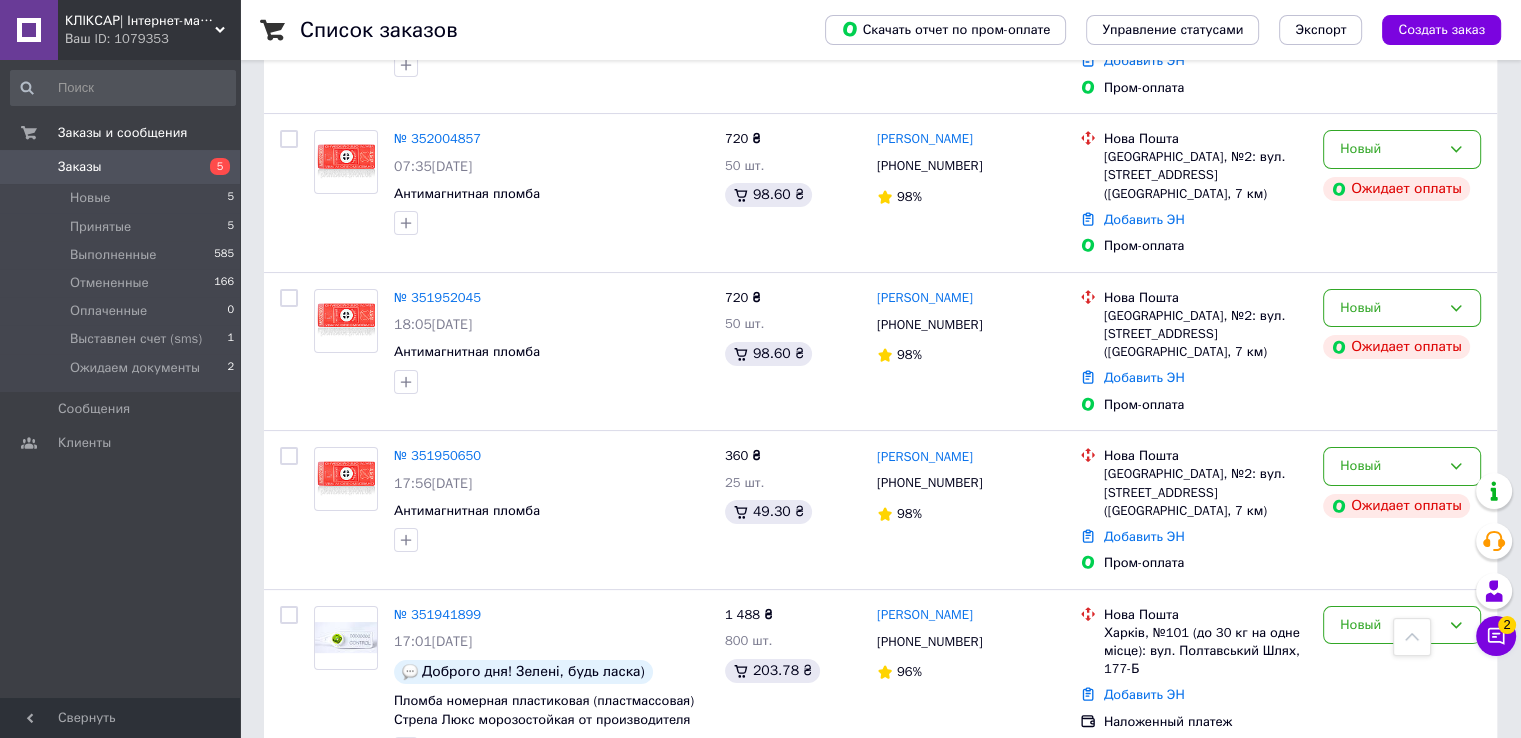scroll, scrollTop: 256, scrollLeft: 0, axis: vertical 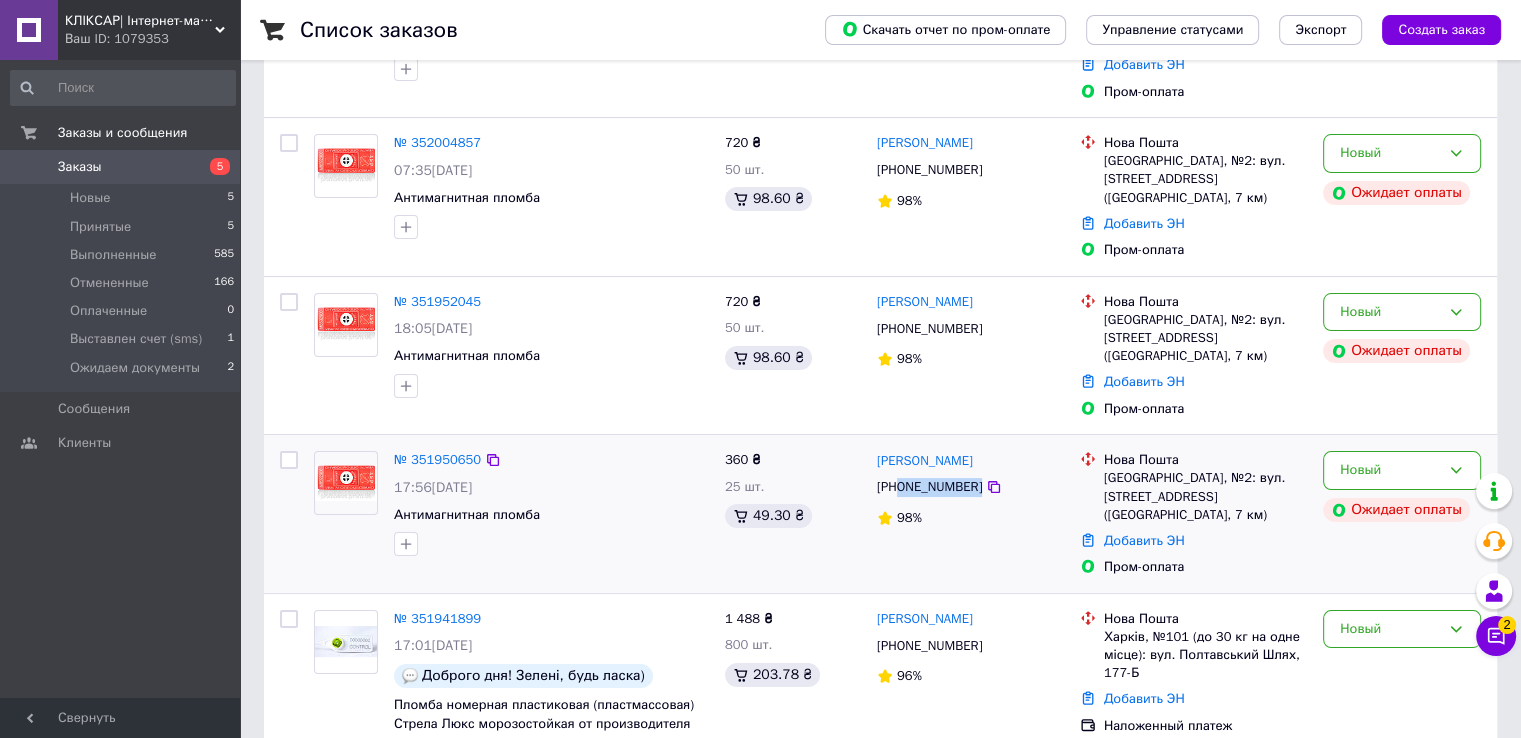 drag, startPoint x: 996, startPoint y: 454, endPoint x: 898, endPoint y: 454, distance: 98 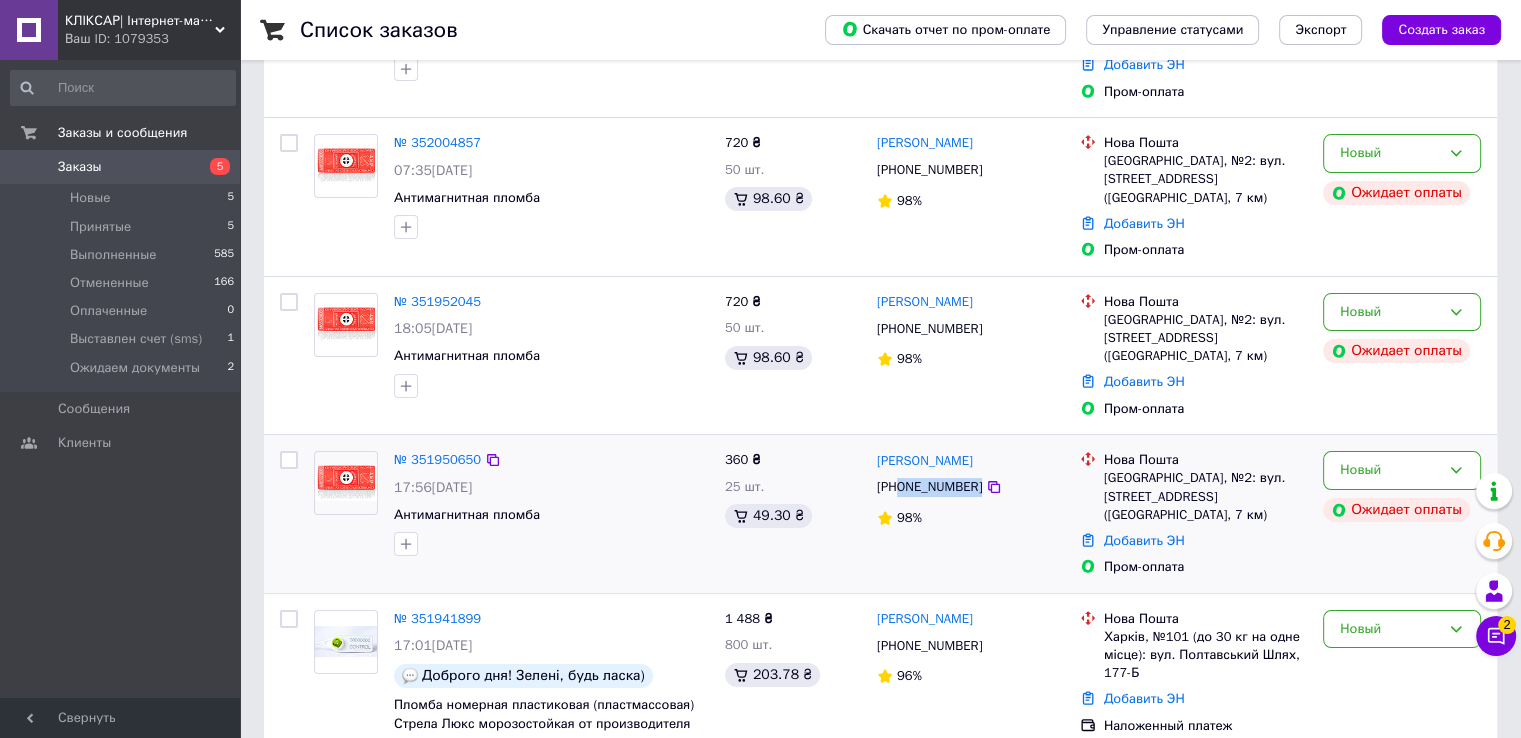 click on "[PHONE_NUMBER]" at bounding box center (970, 487) 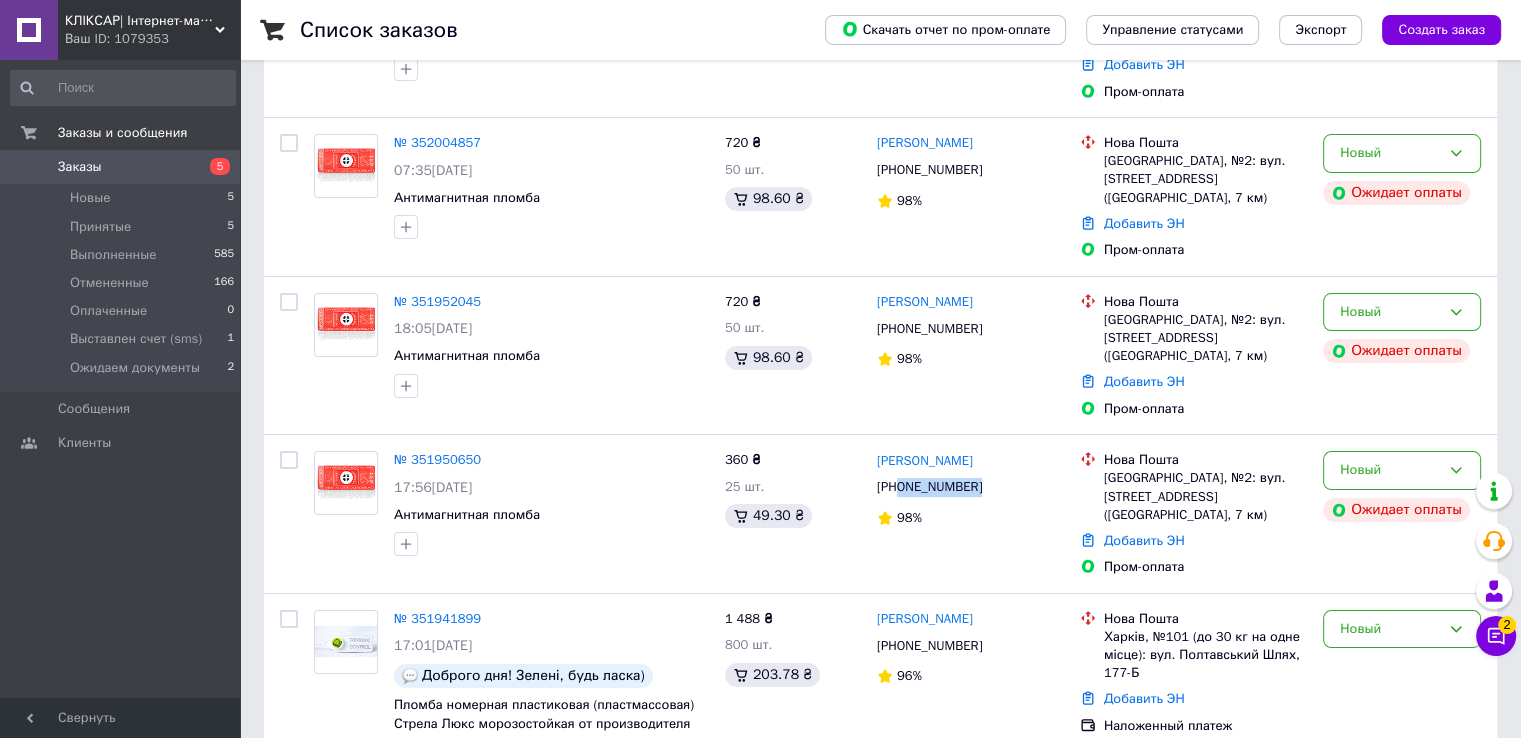 scroll, scrollTop: 76, scrollLeft: 0, axis: vertical 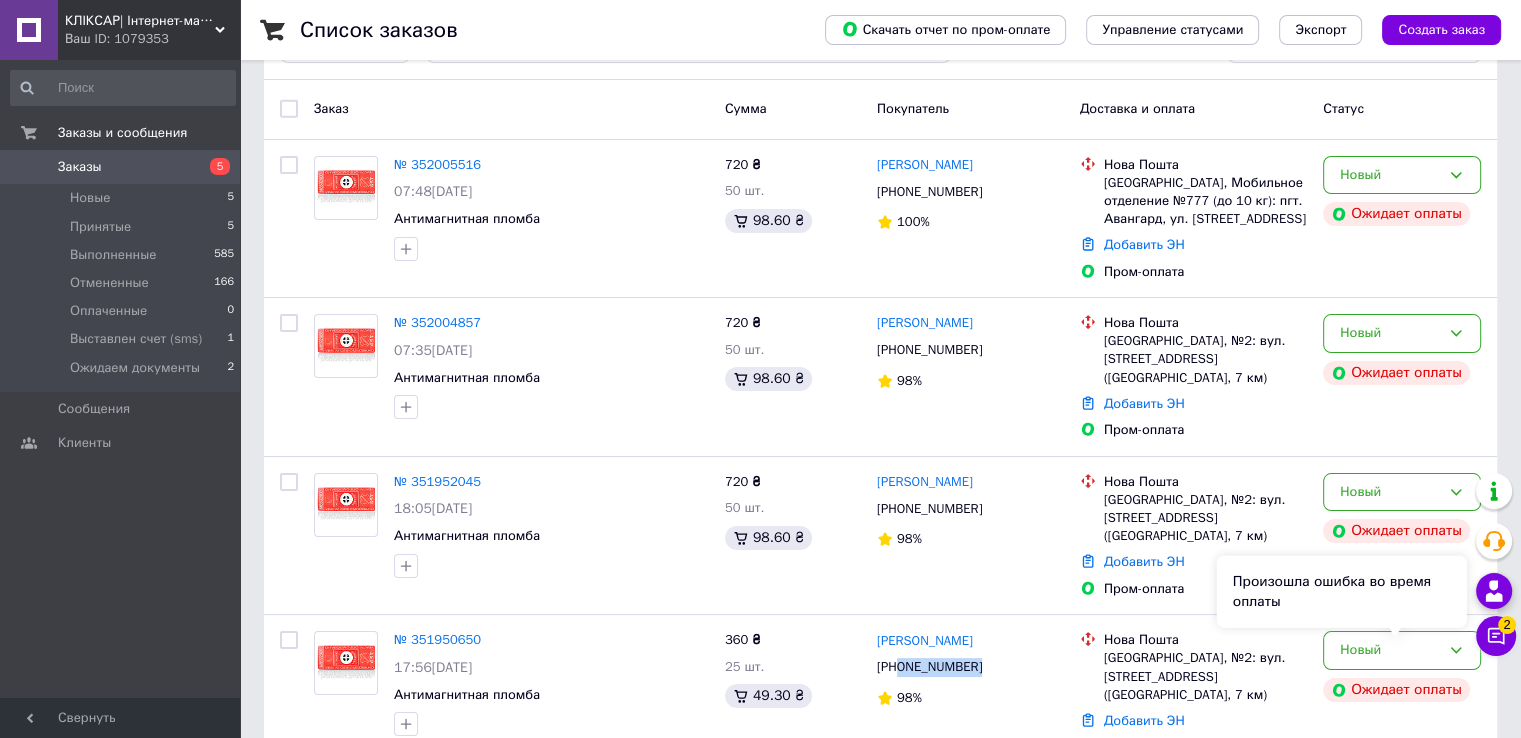 click 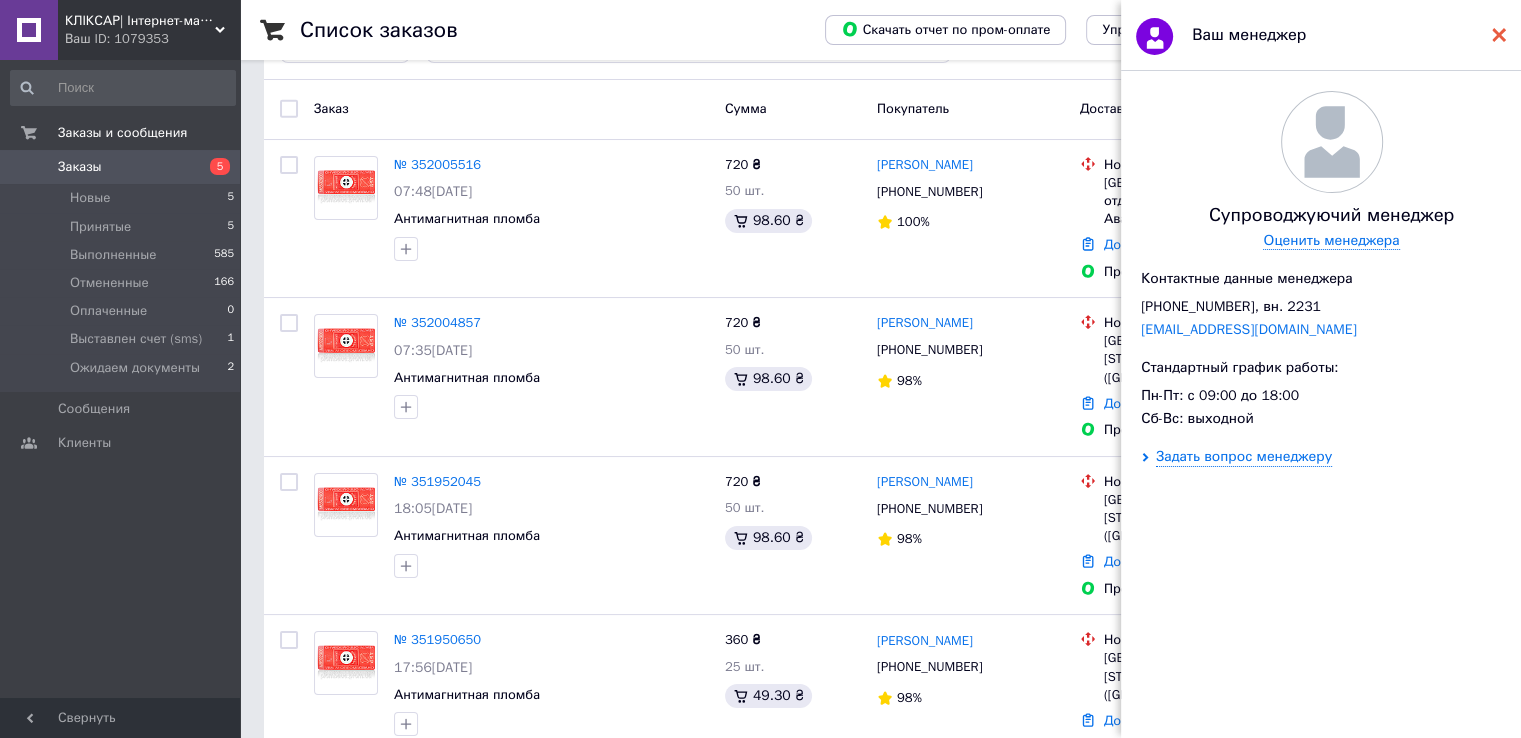 click 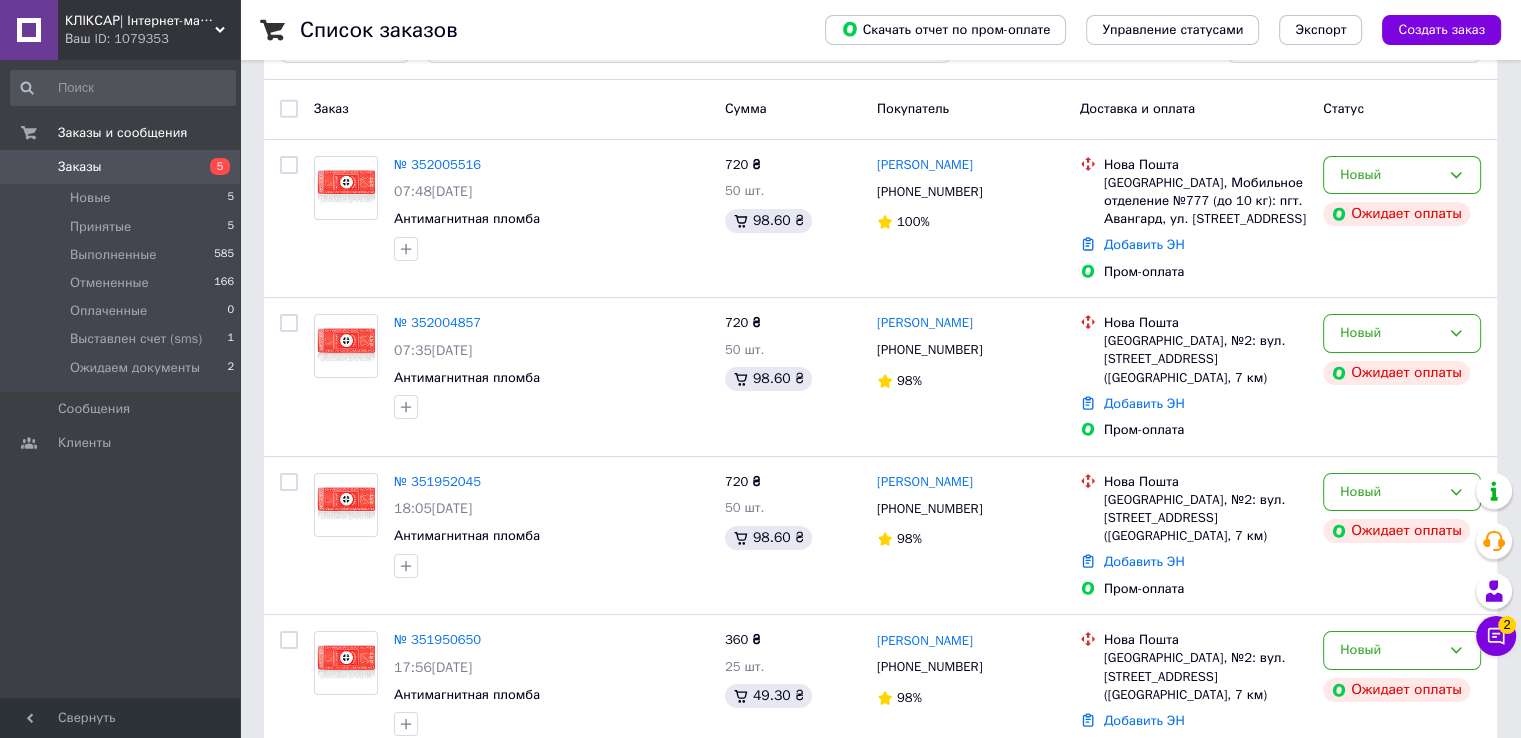 scroll, scrollTop: 0, scrollLeft: 0, axis: both 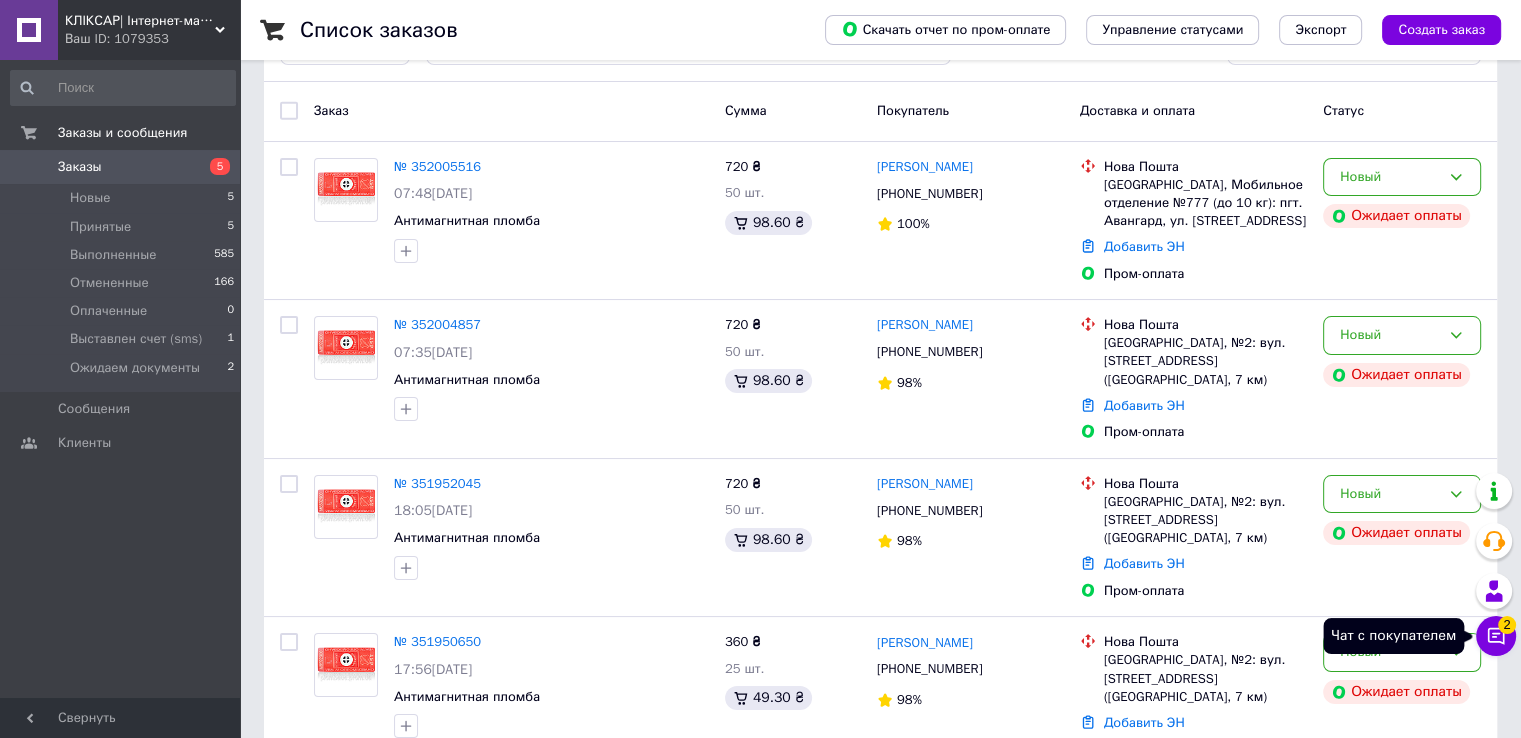 click 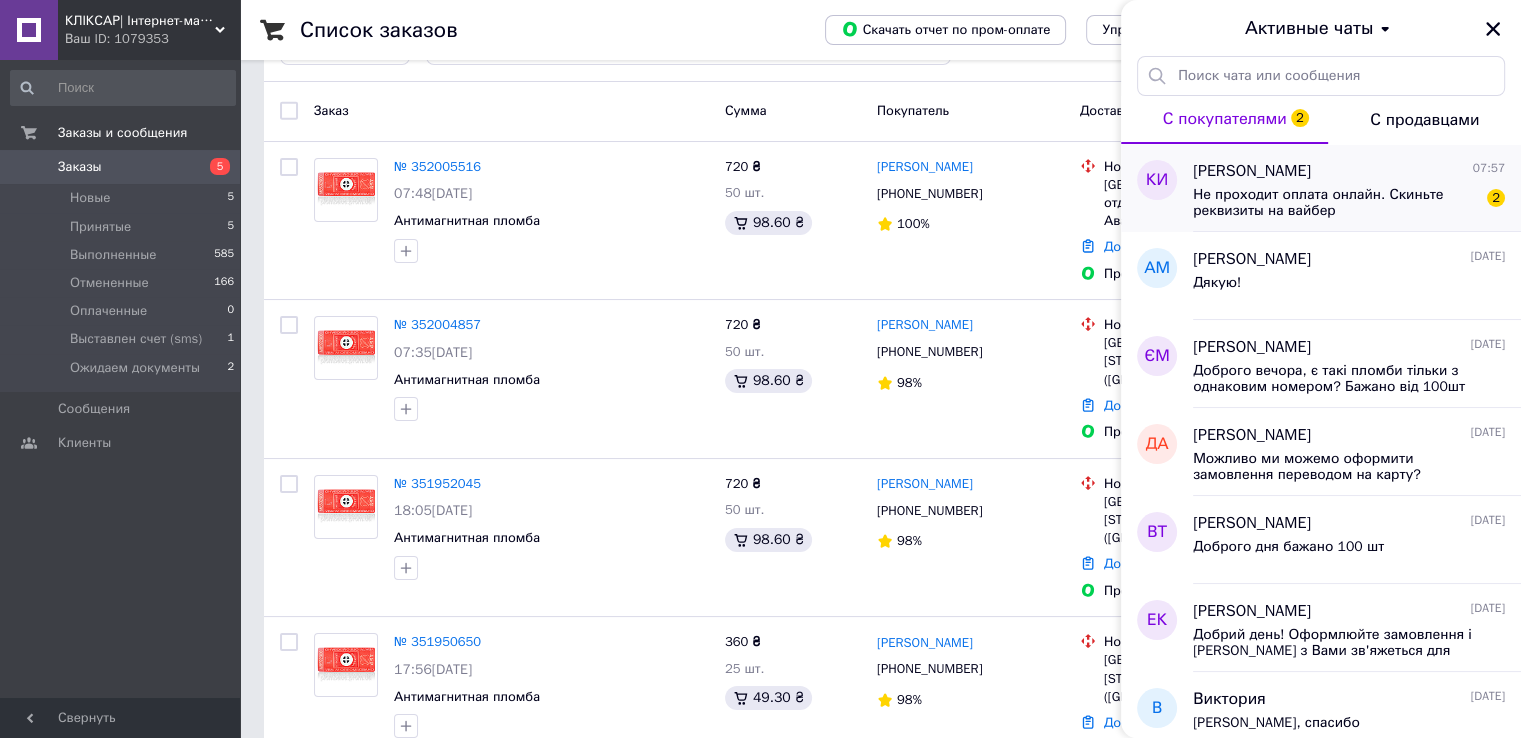 click on "[PERSON_NAME]" at bounding box center (1252, 171) 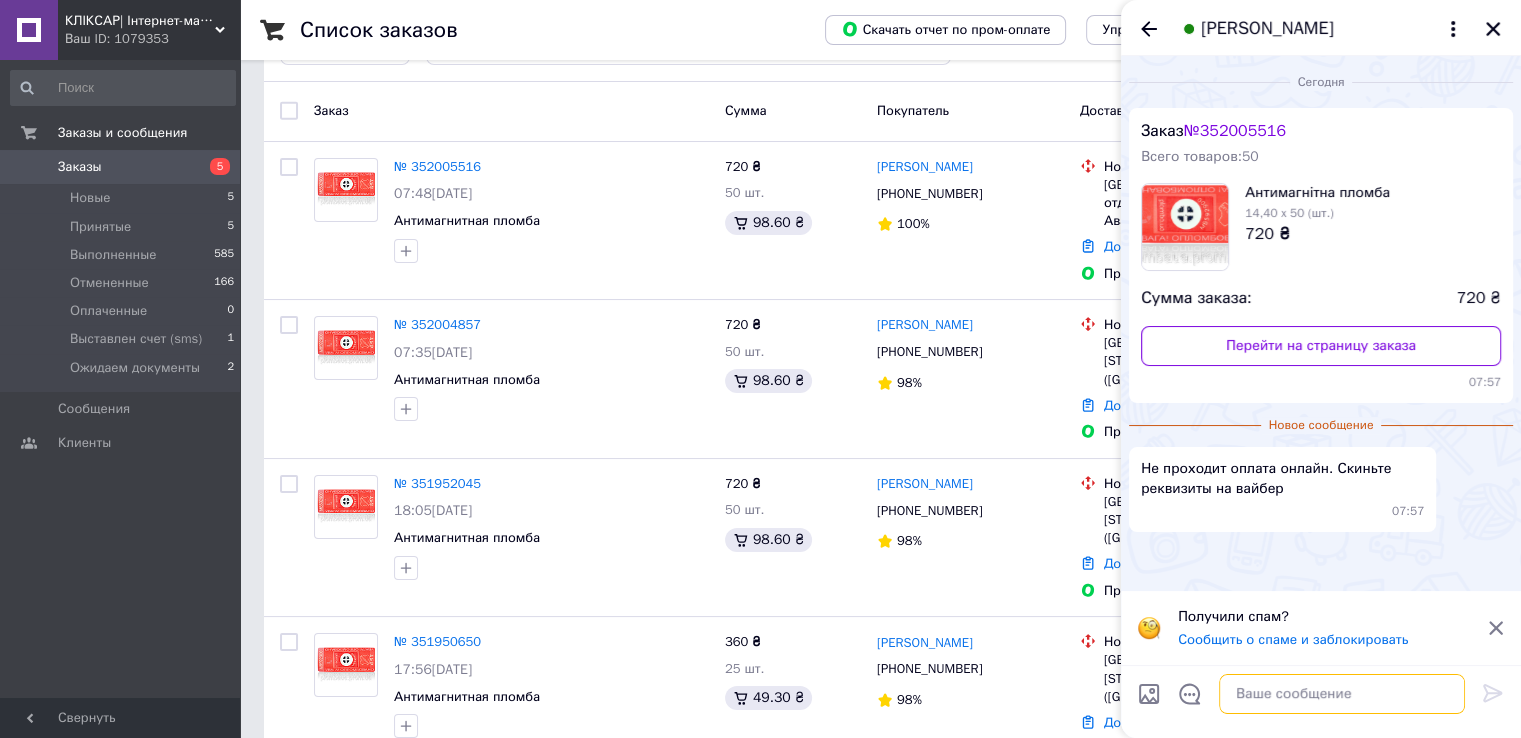 click at bounding box center [1342, 694] 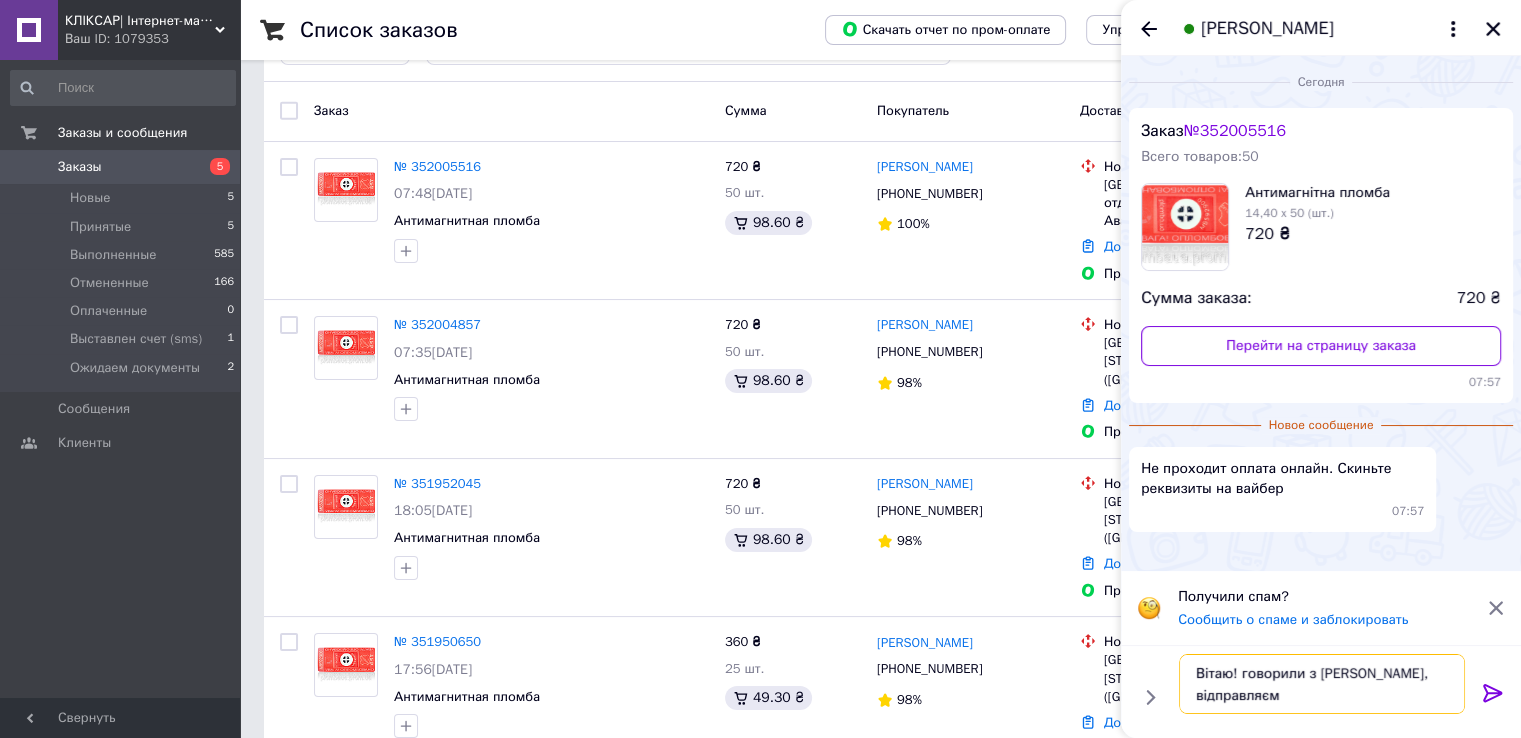 type on "Вітаю! говорили з [PERSON_NAME], відправляємо" 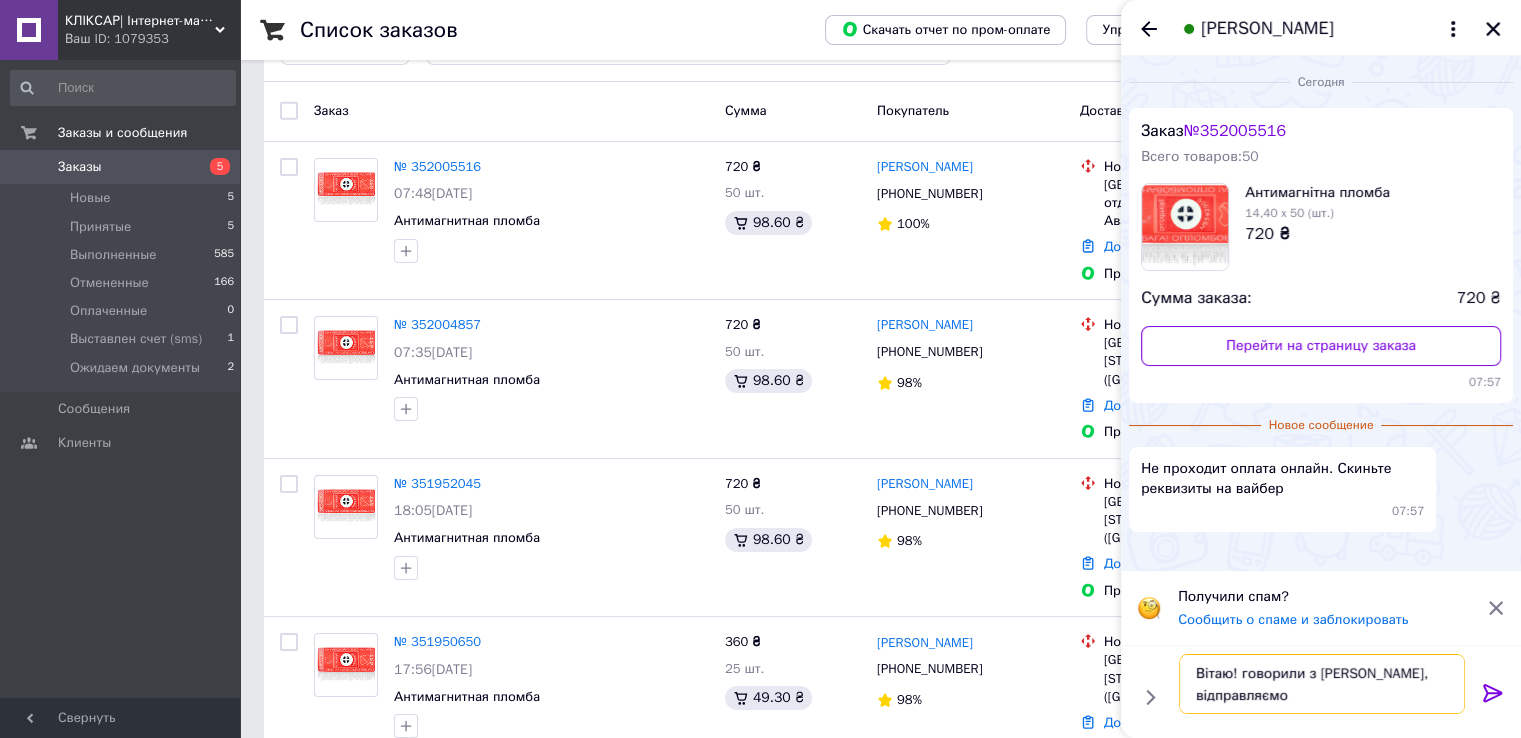 type 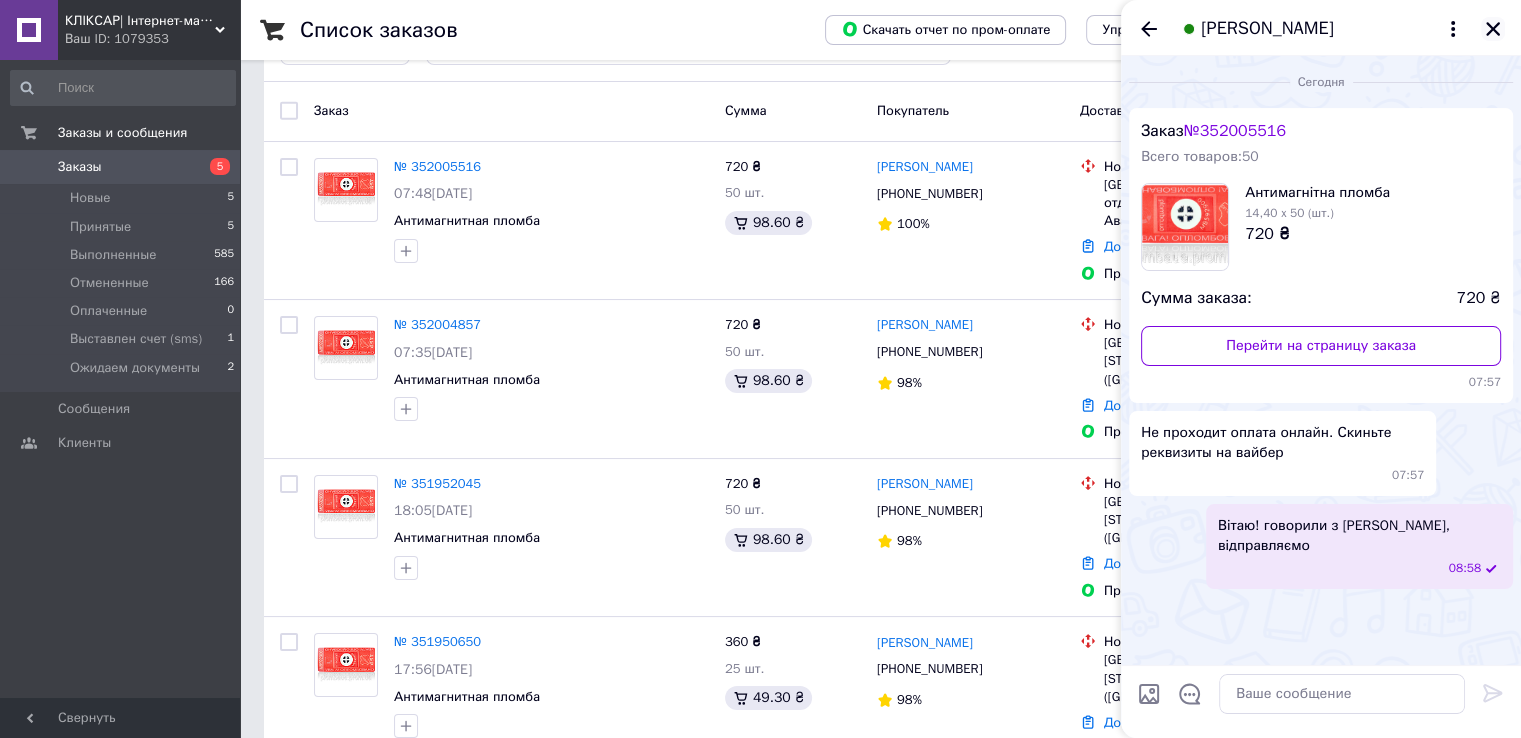 click 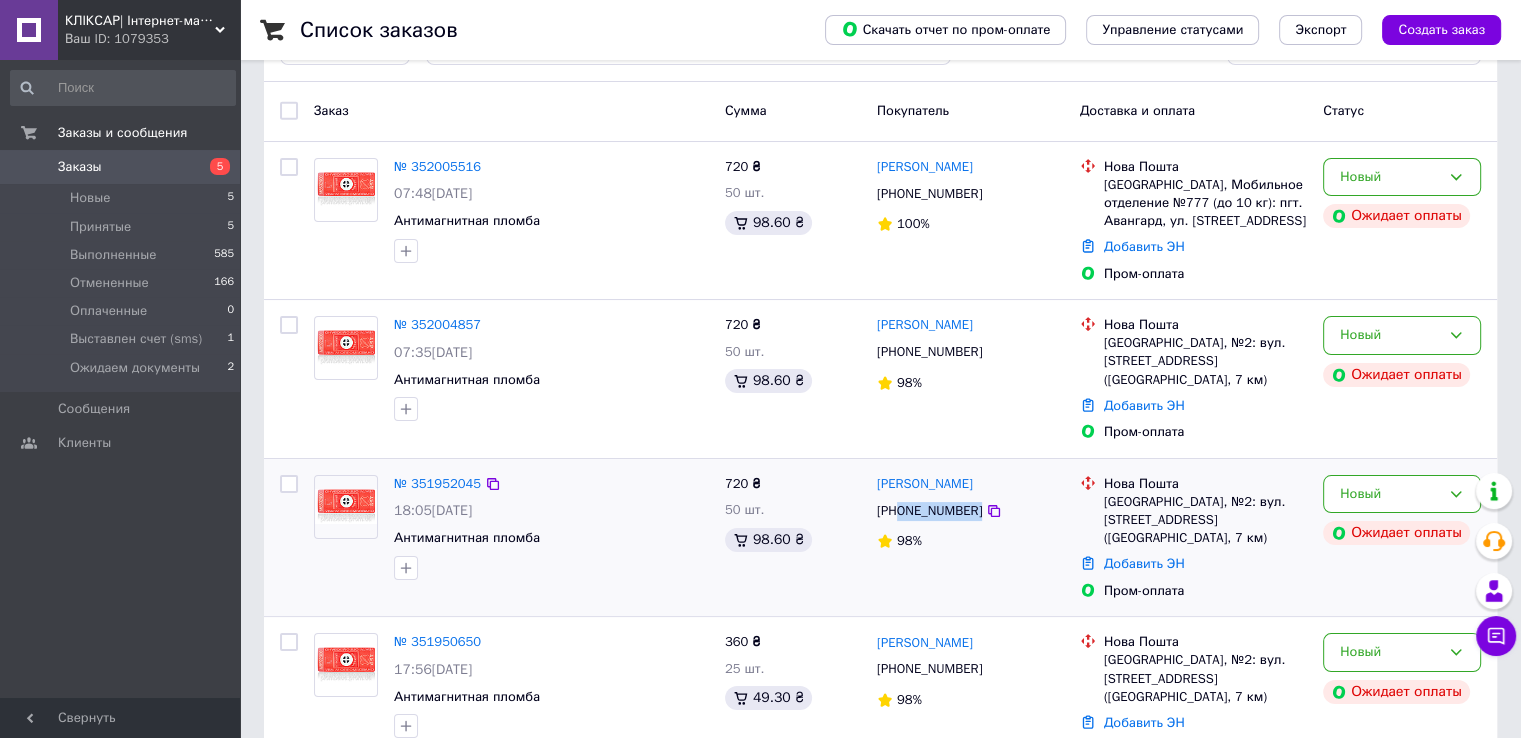 drag, startPoint x: 1003, startPoint y: 492, endPoint x: 898, endPoint y: 497, distance: 105.11898 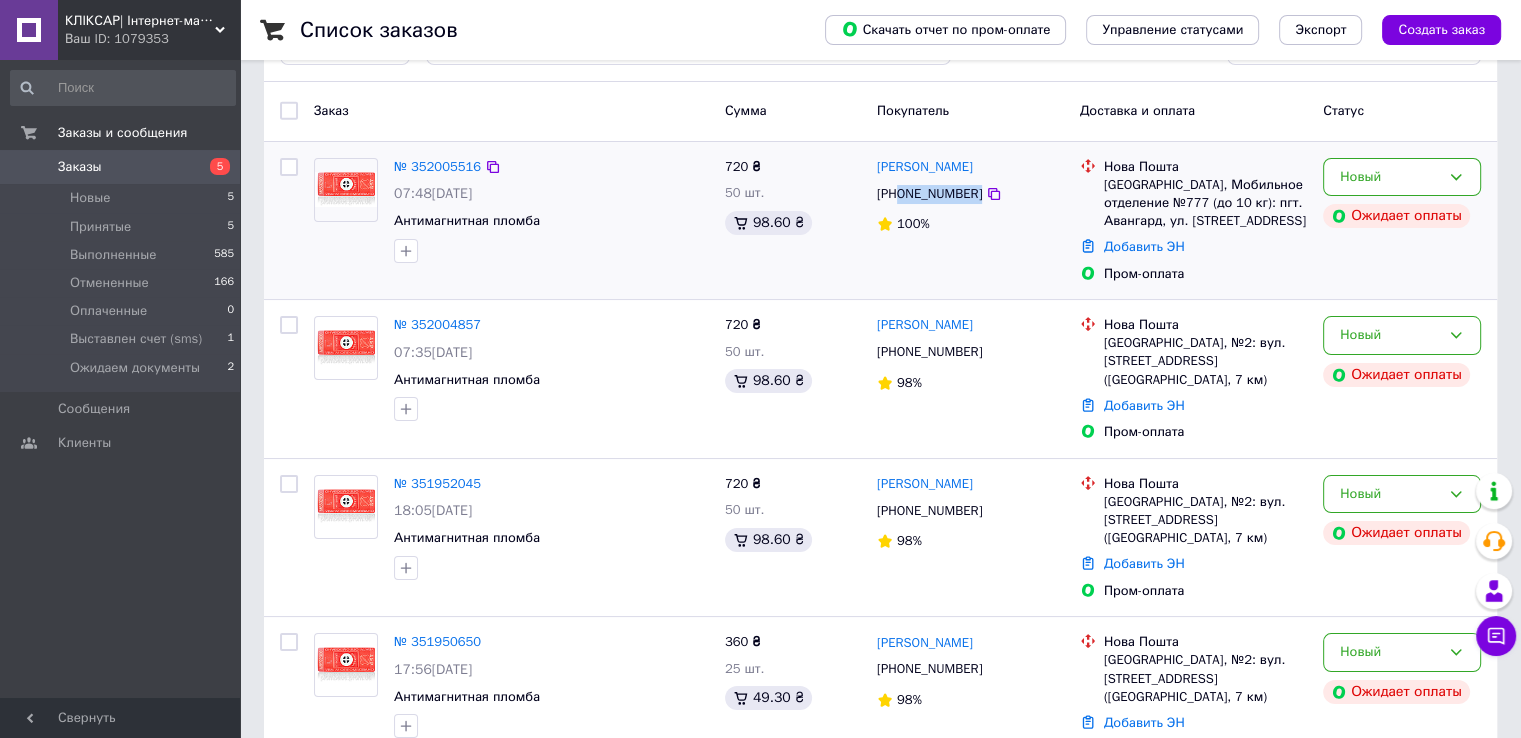drag, startPoint x: 1000, startPoint y: 189, endPoint x: 898, endPoint y: 197, distance: 102.31325 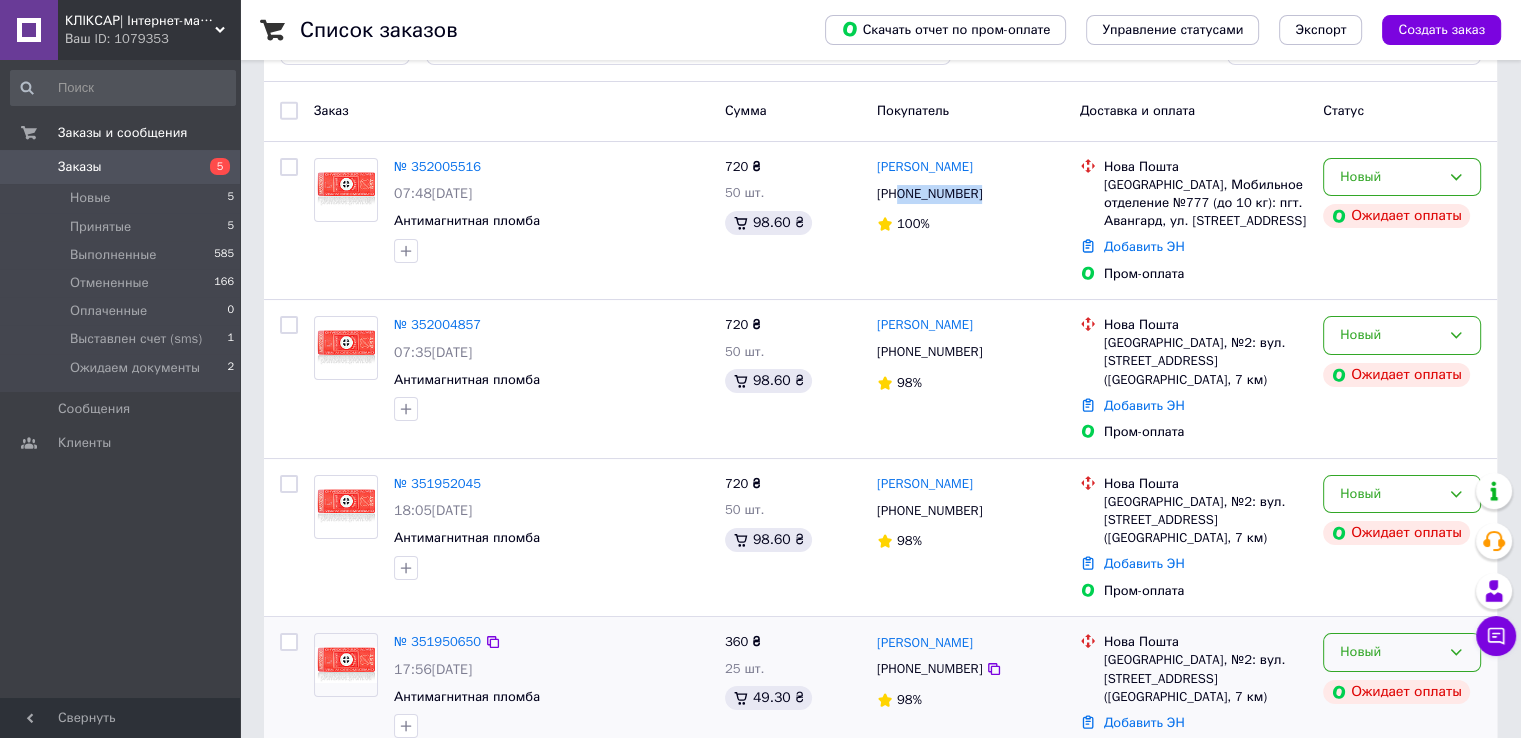 click on "Новый" at bounding box center [1402, 652] 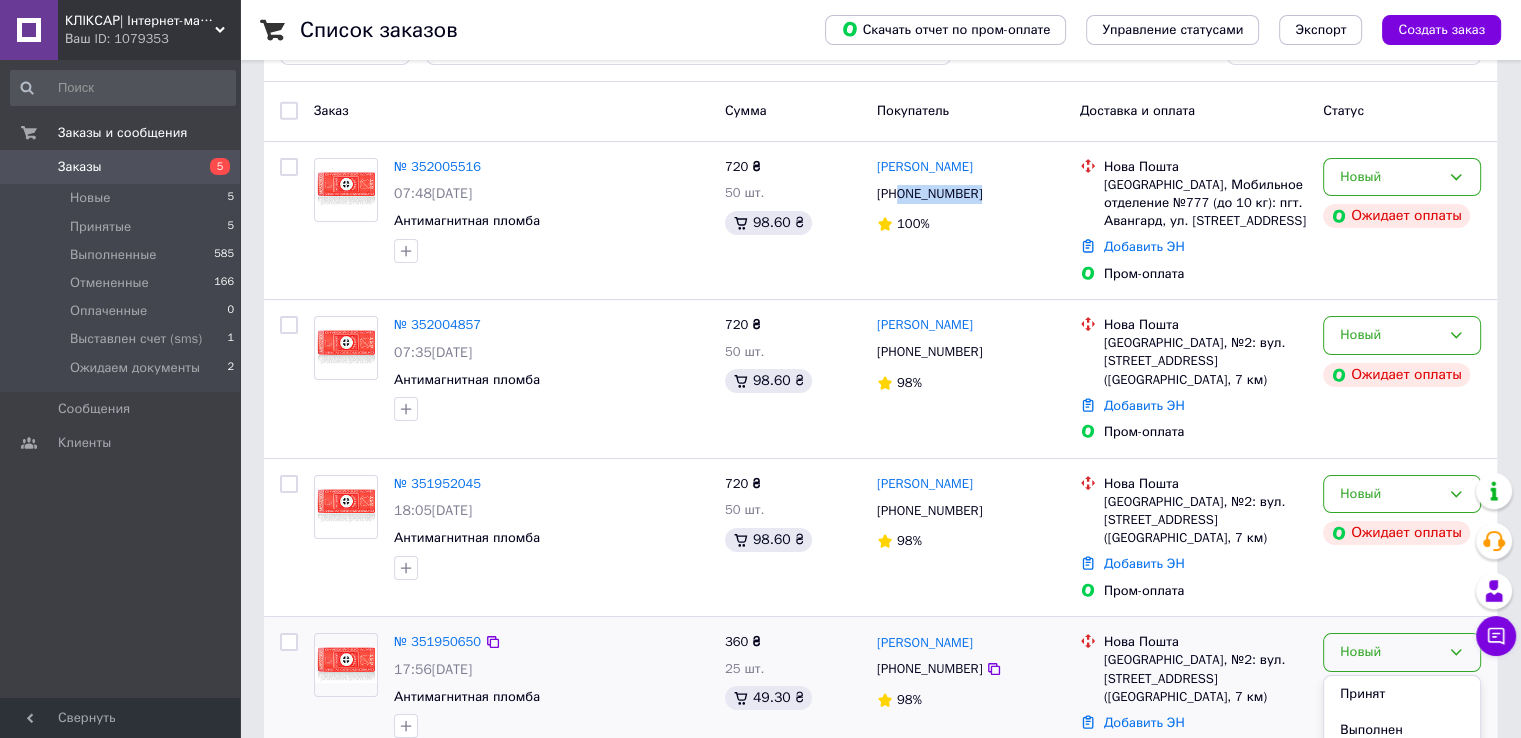 click on "Отменен" at bounding box center (1402, 767) 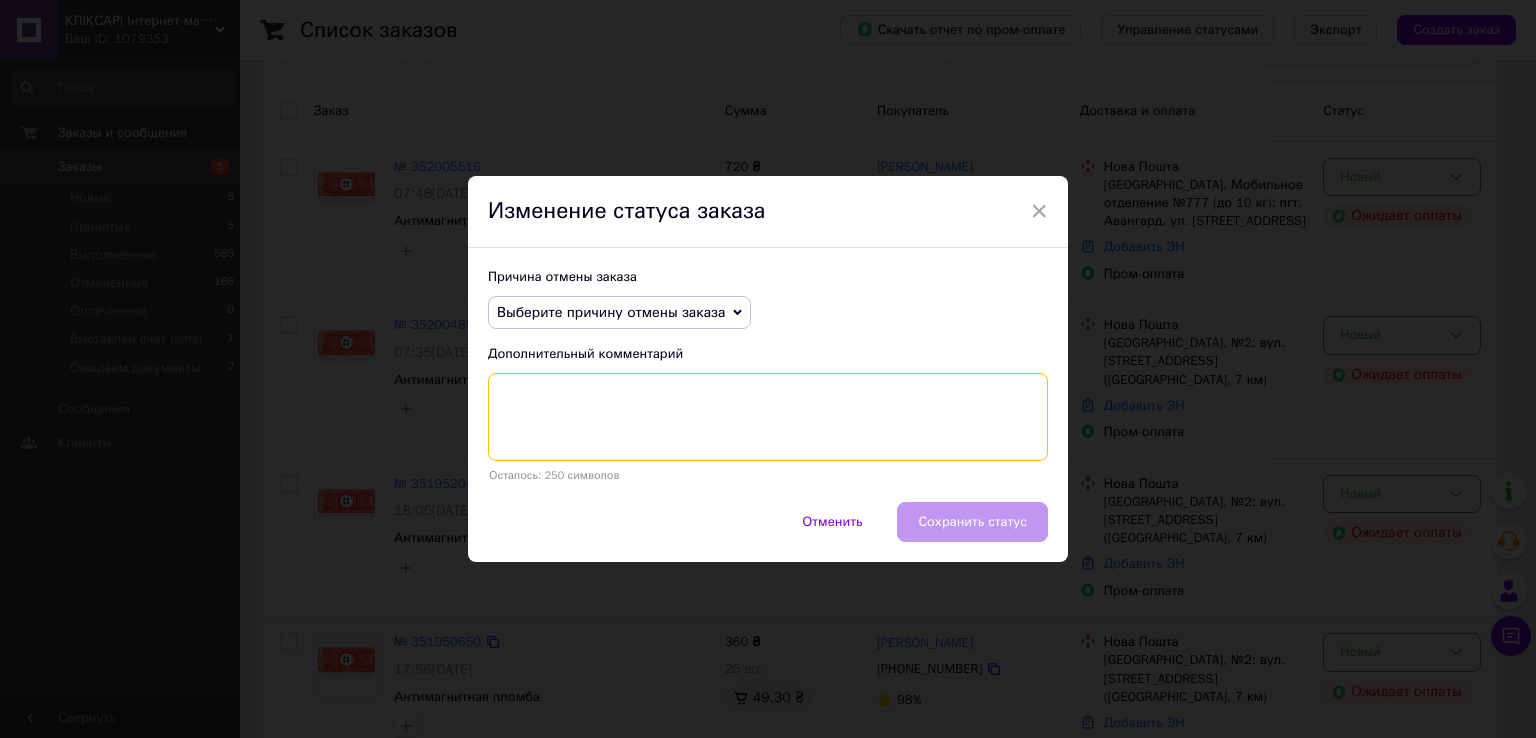 click at bounding box center (768, 417) 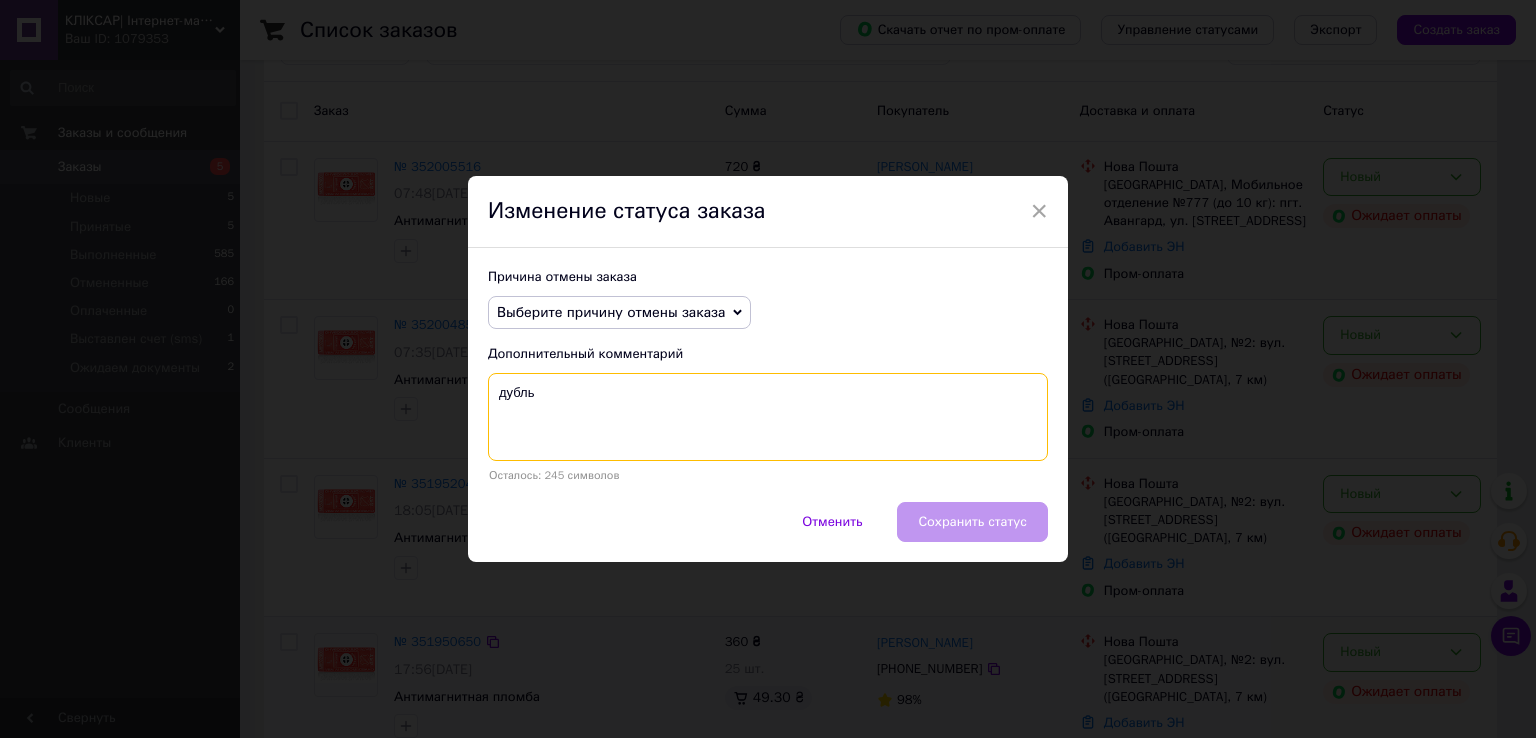 type on "дубль" 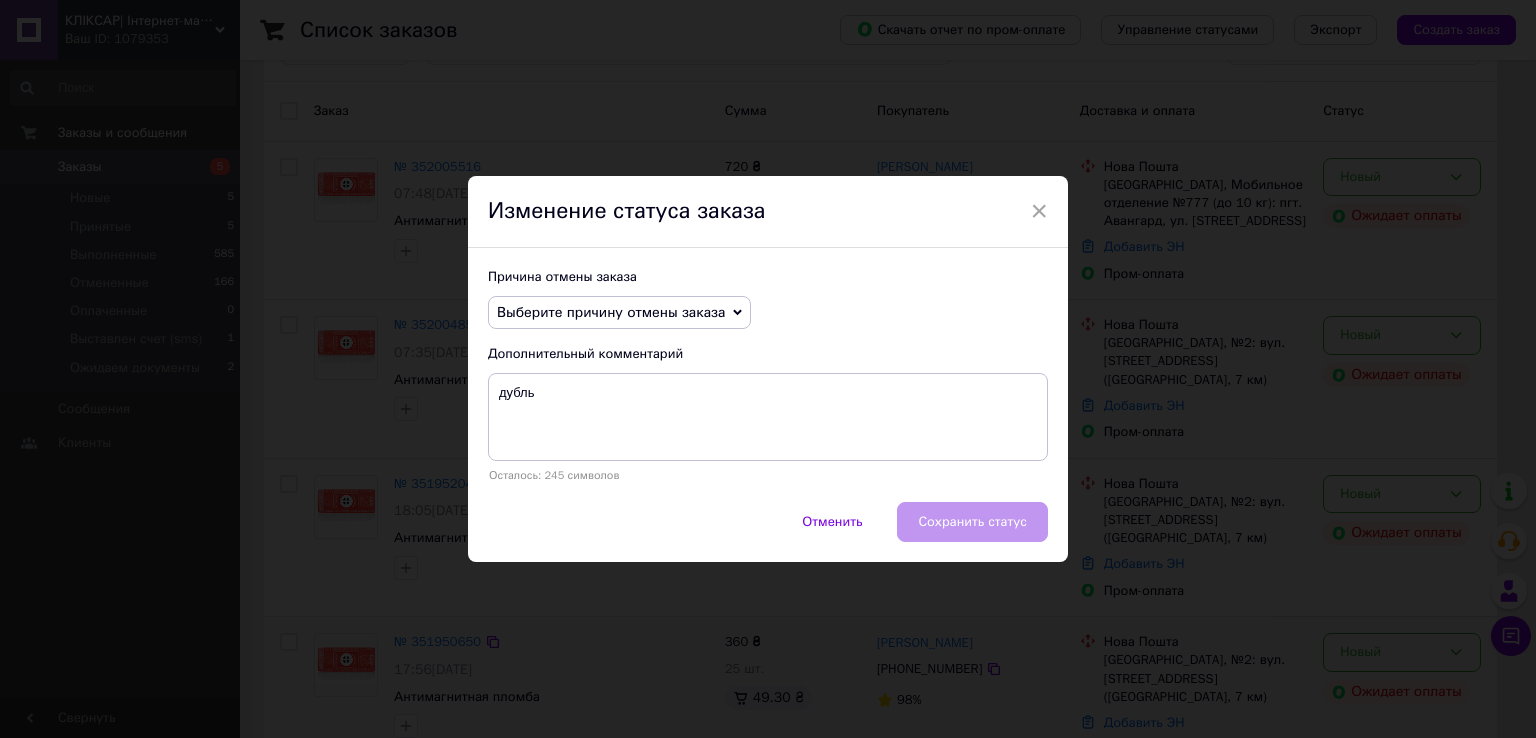 click on "Выберите причину отмены заказа" at bounding box center (619, 313) 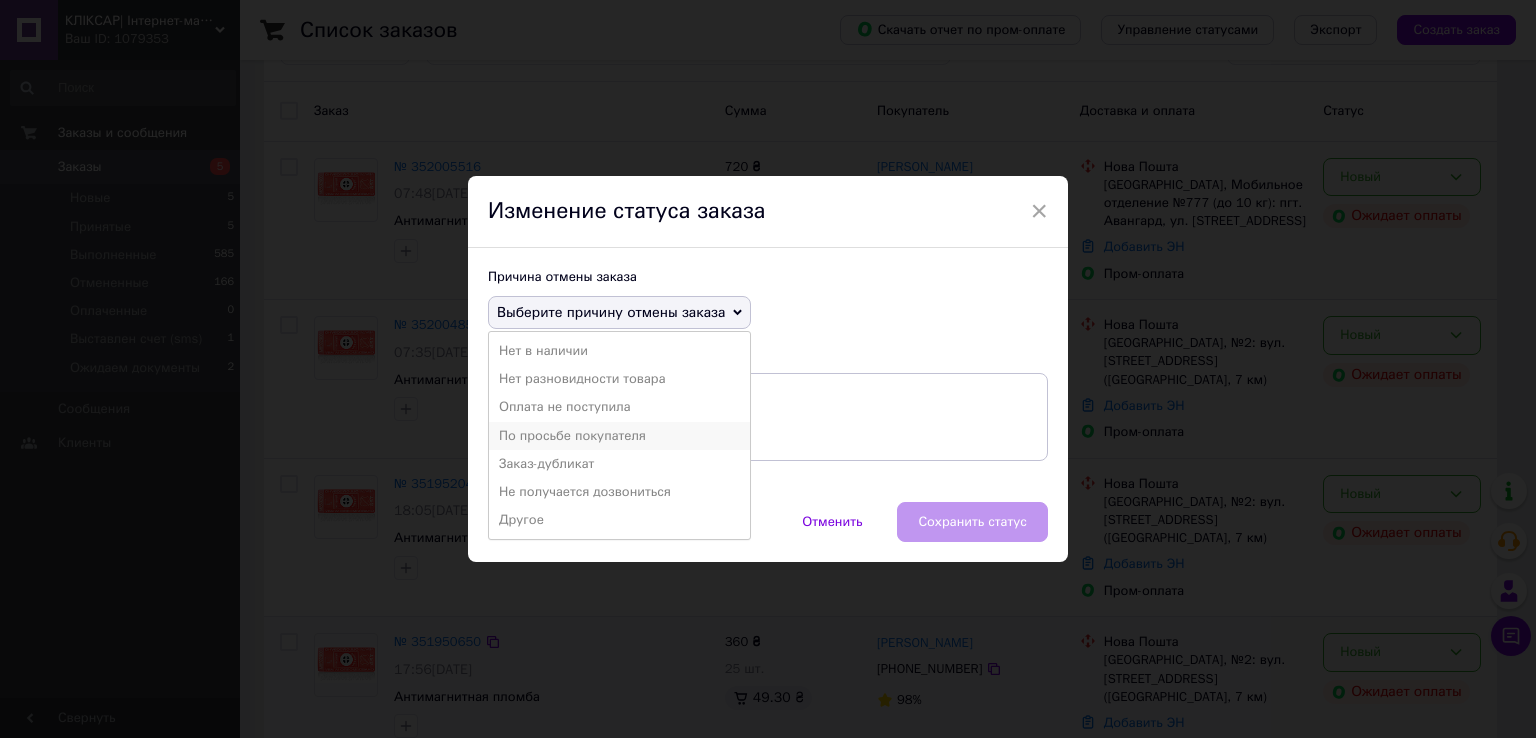 click on "По просьбе покупателя" at bounding box center (619, 436) 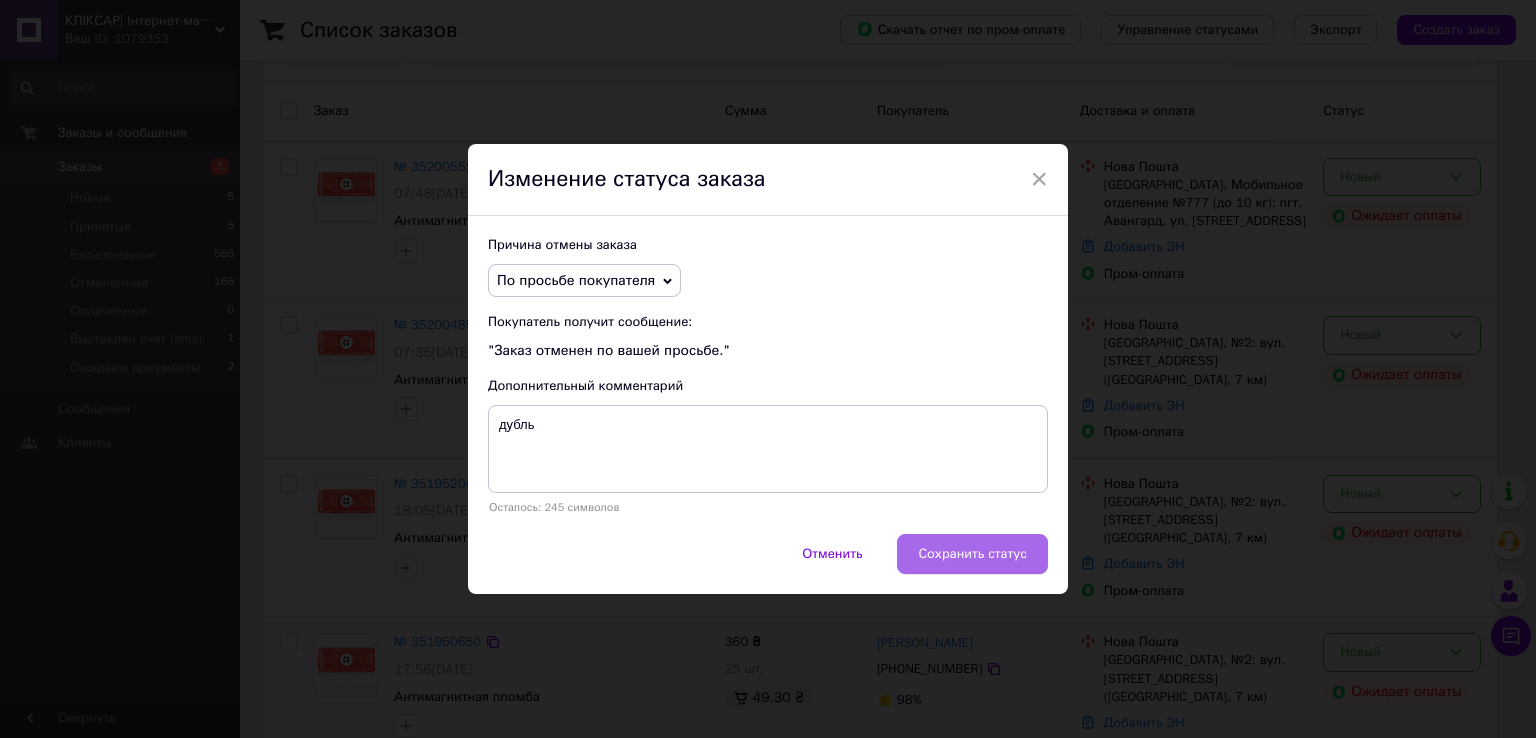 click on "Сохранить статус" at bounding box center [972, 554] 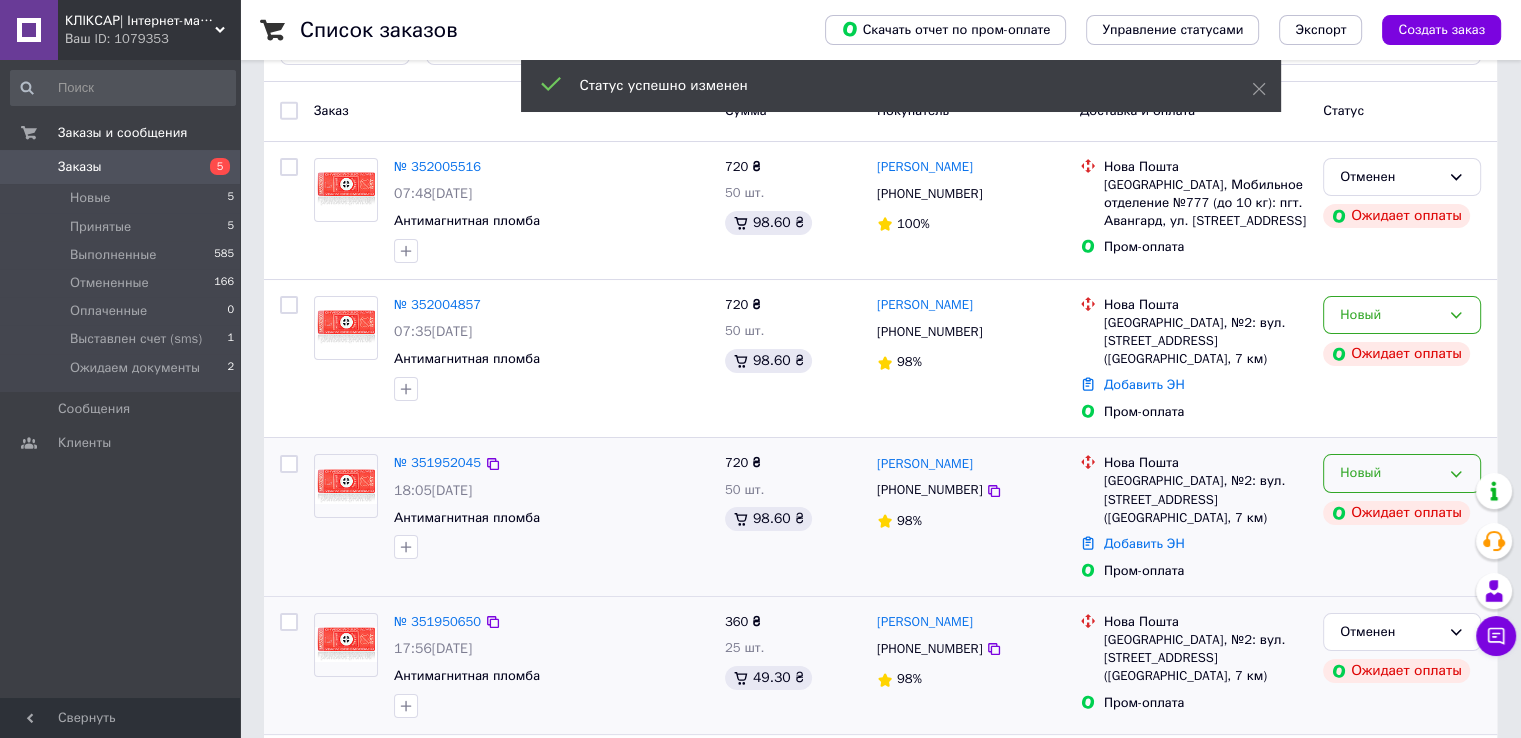 click on "Новый" at bounding box center [1390, 473] 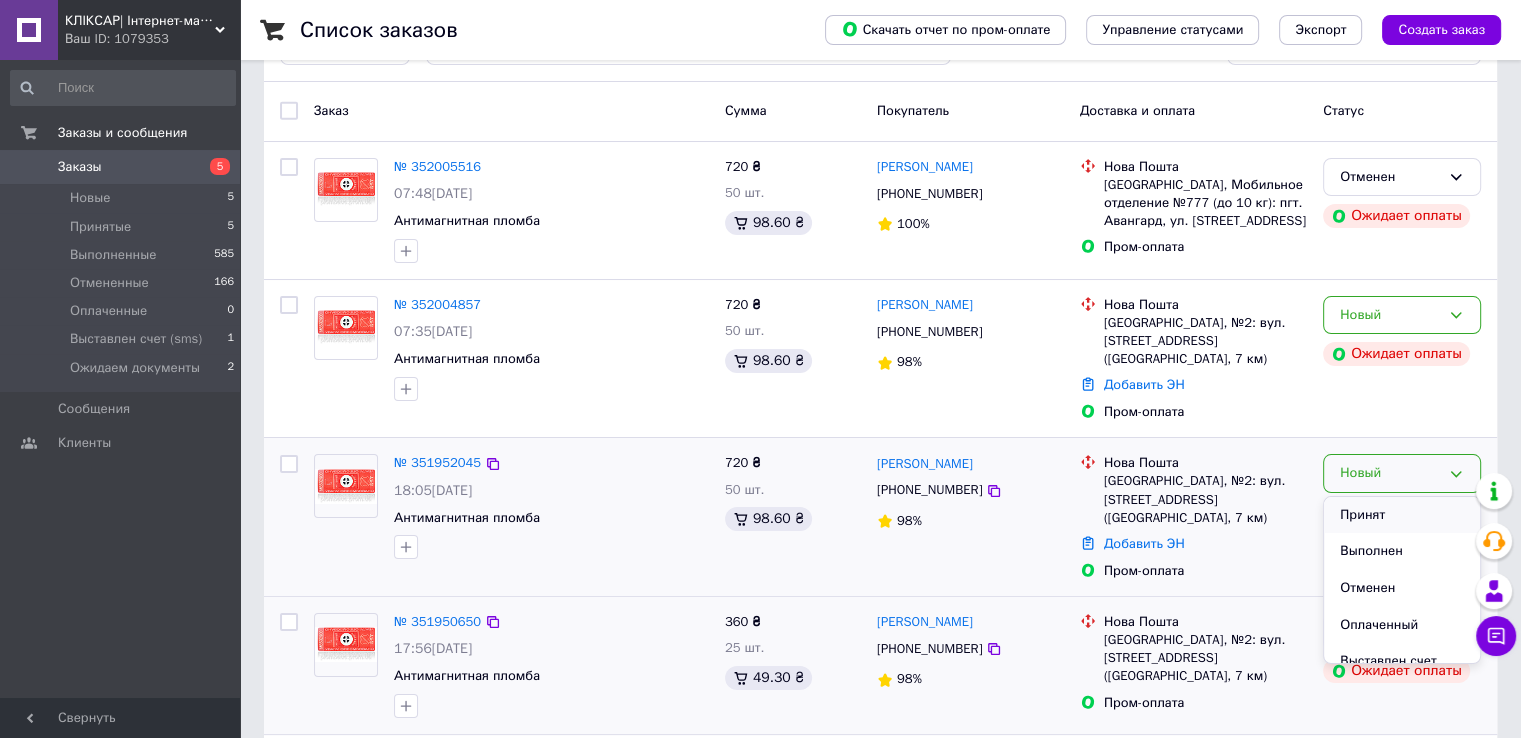 click on "Принят" at bounding box center [1402, 515] 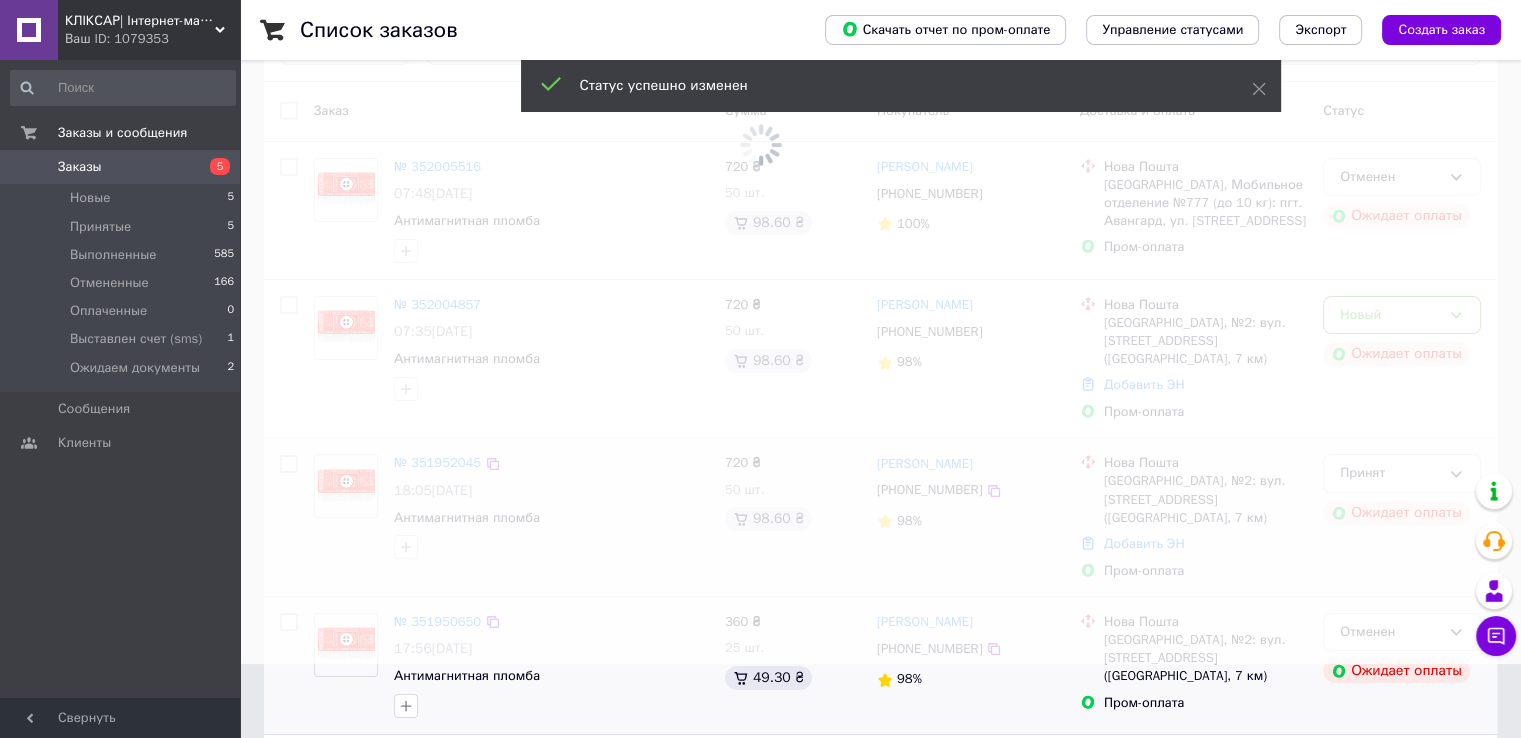 click at bounding box center [760, 295] 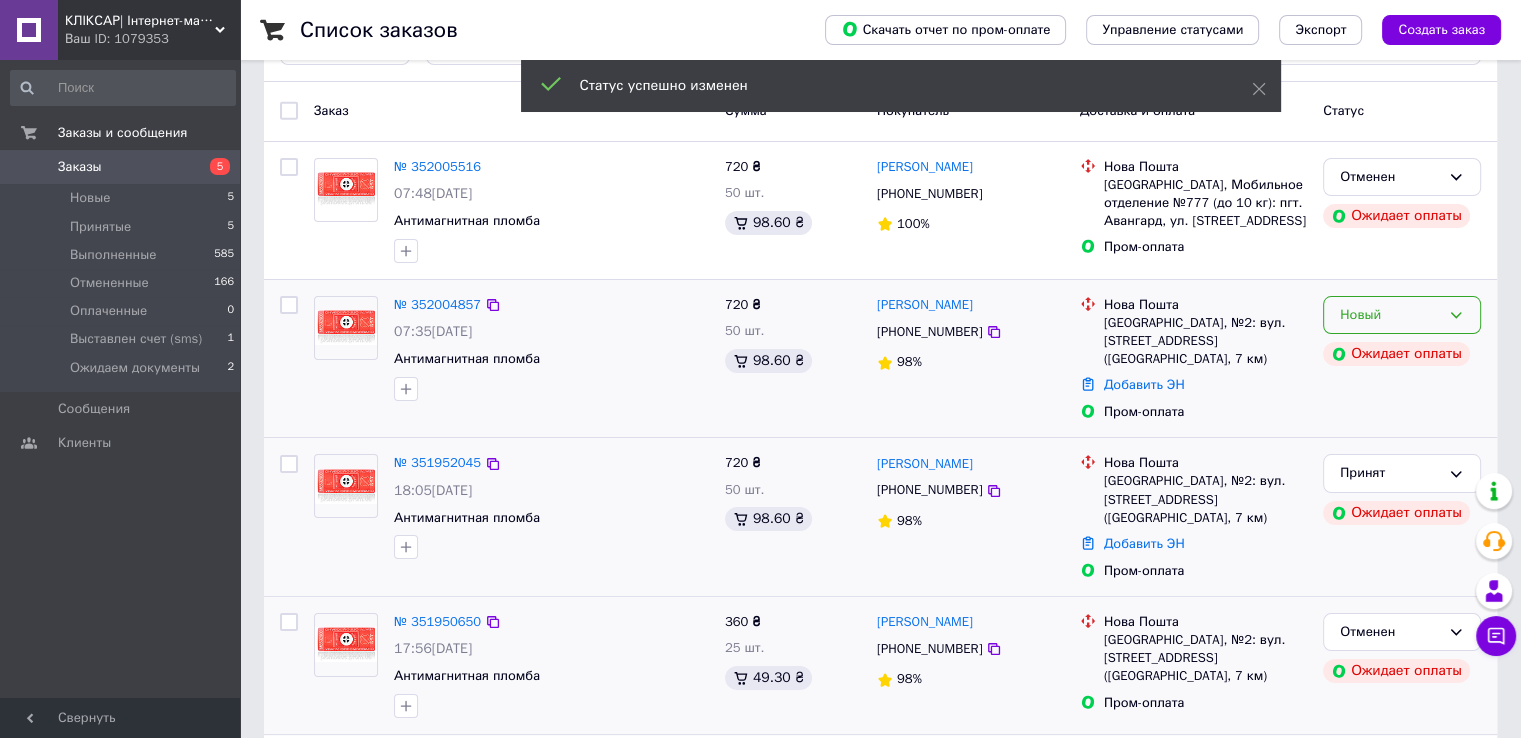 click on "Новый" at bounding box center [1390, 315] 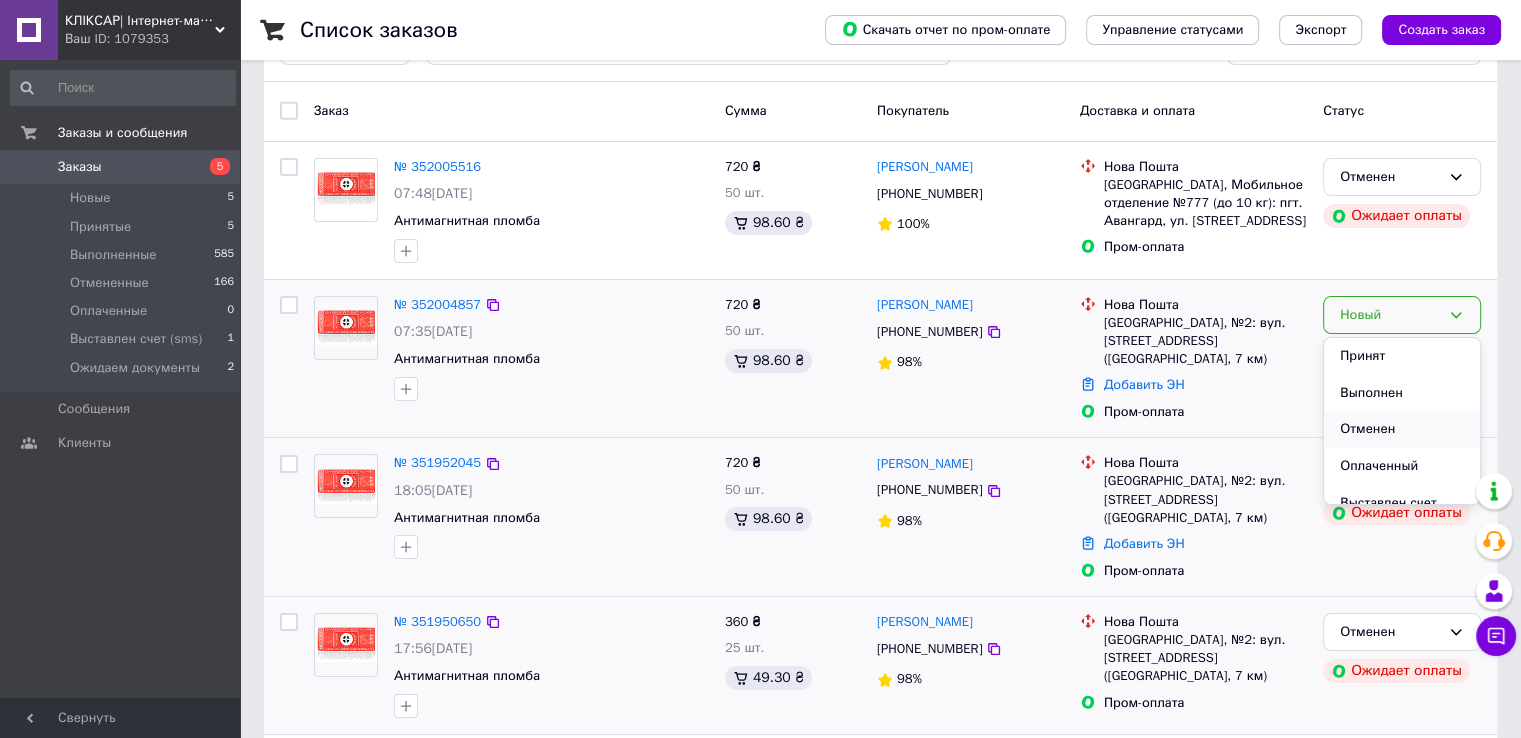 click on "Отменен" at bounding box center (1402, 429) 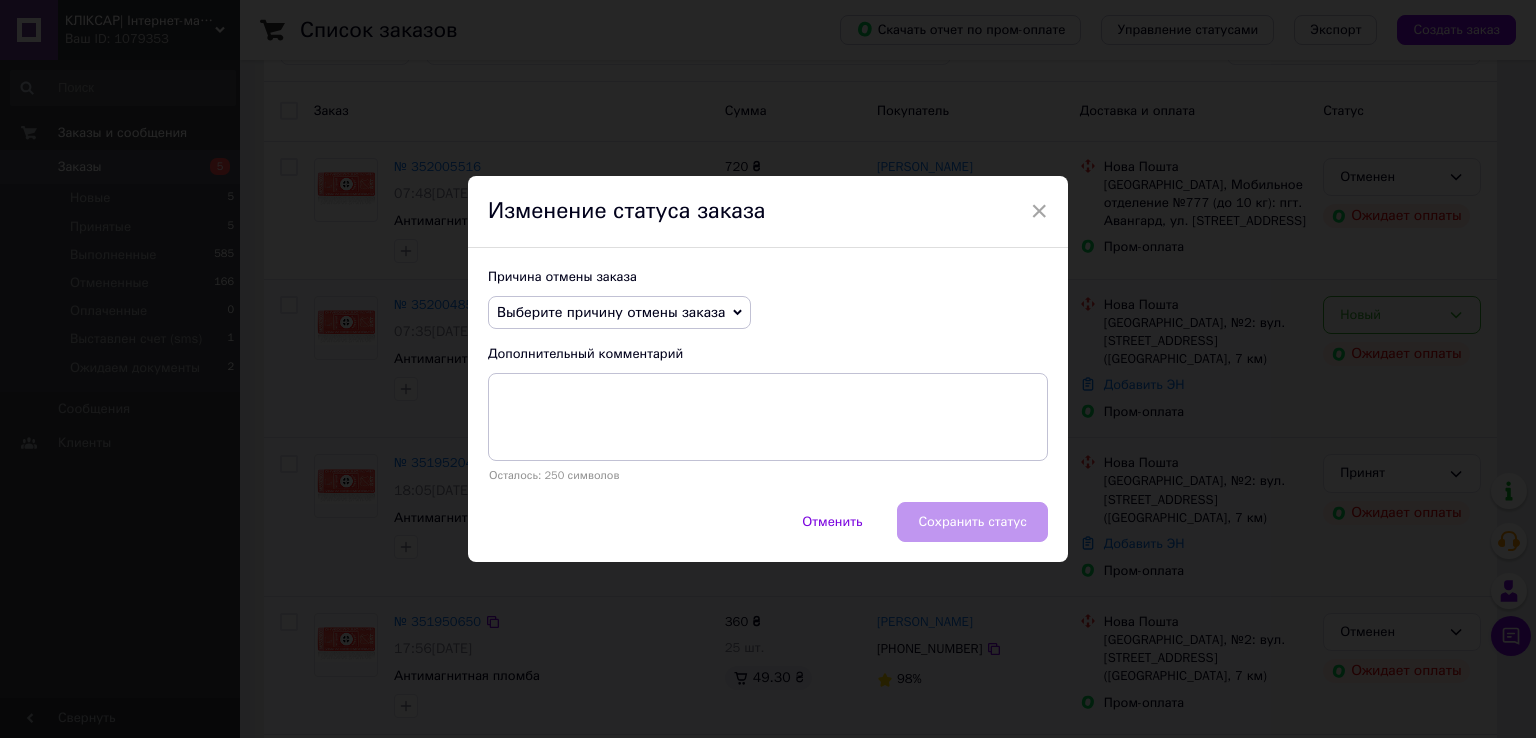 click on "Выберите причину отмены заказа" at bounding box center (611, 312) 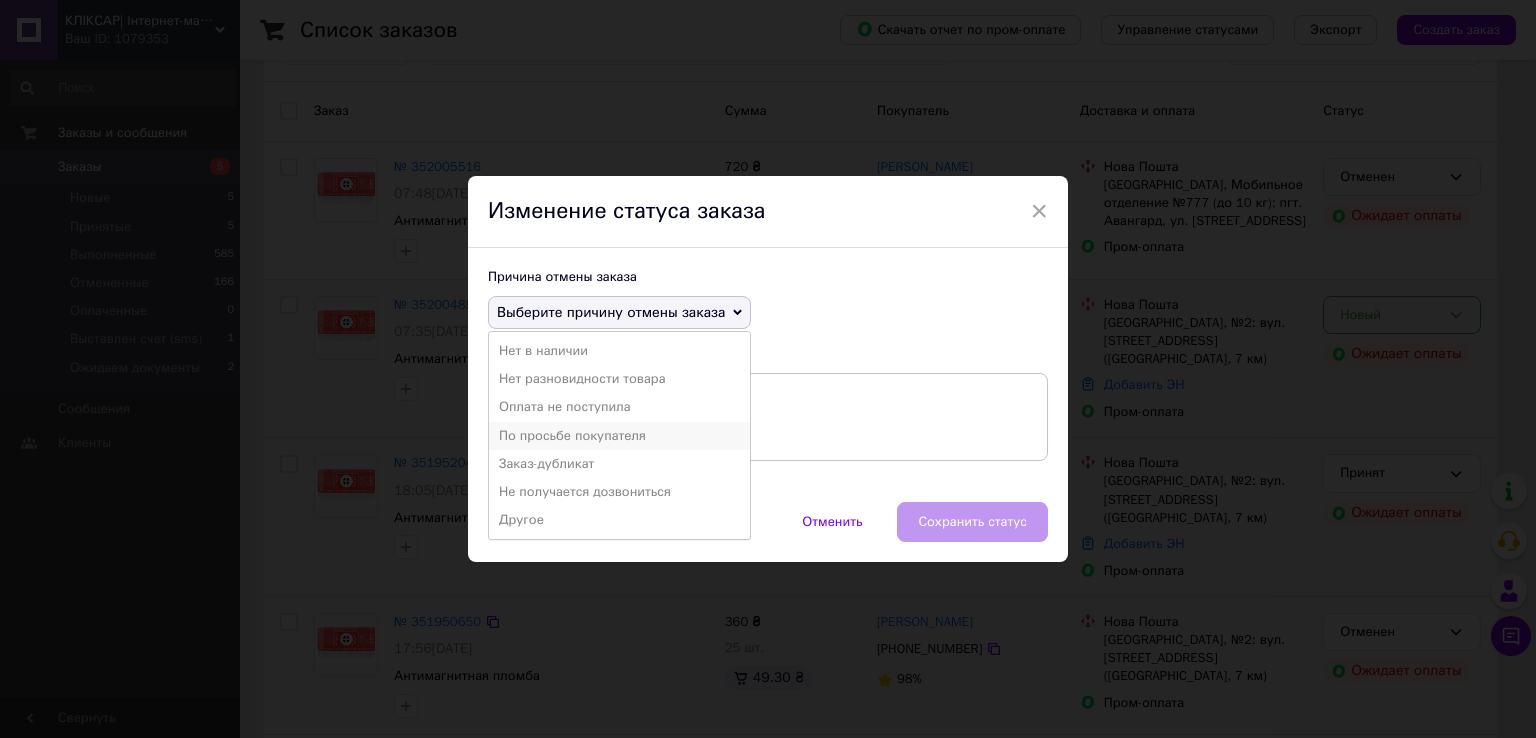 click on "По просьбе покупателя" at bounding box center [619, 436] 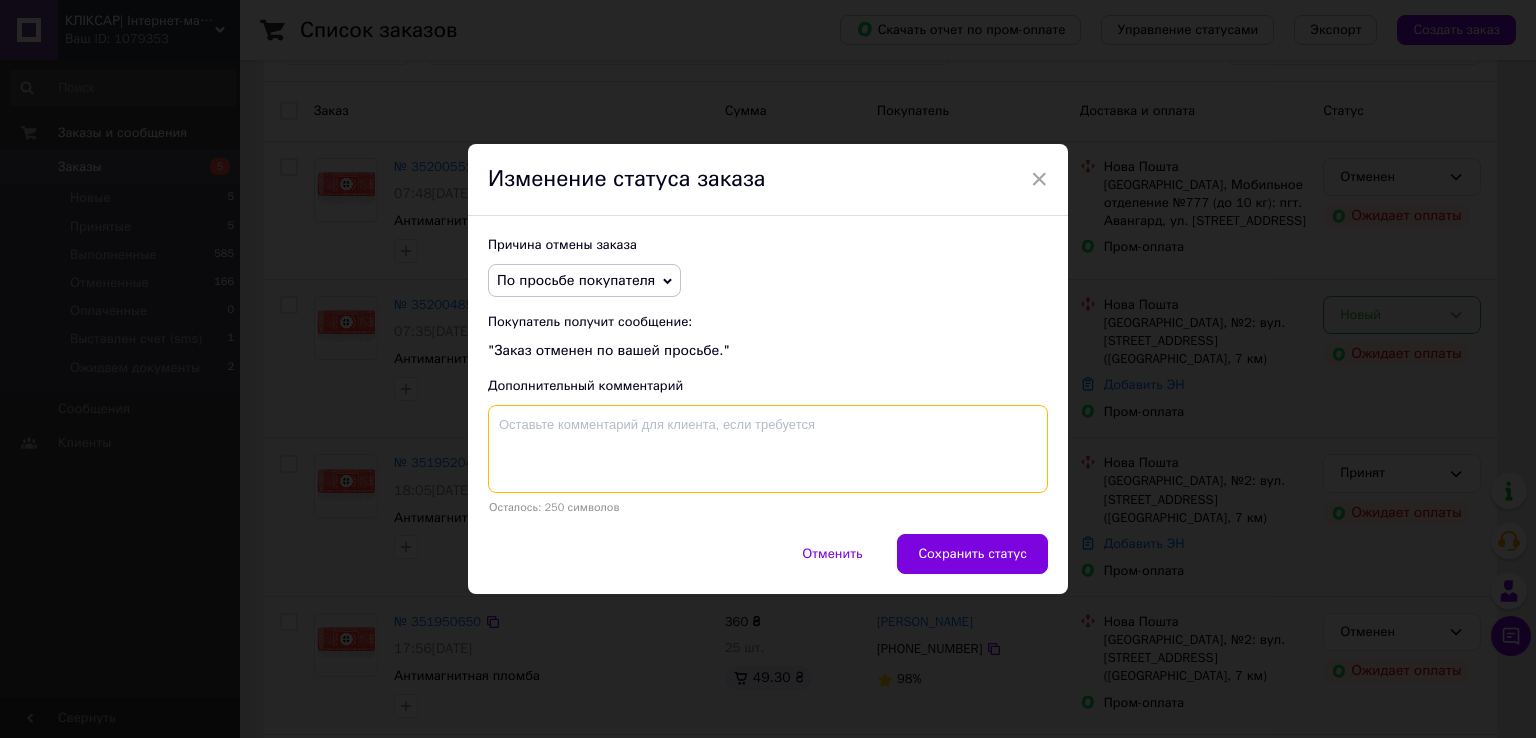 click at bounding box center (768, 449) 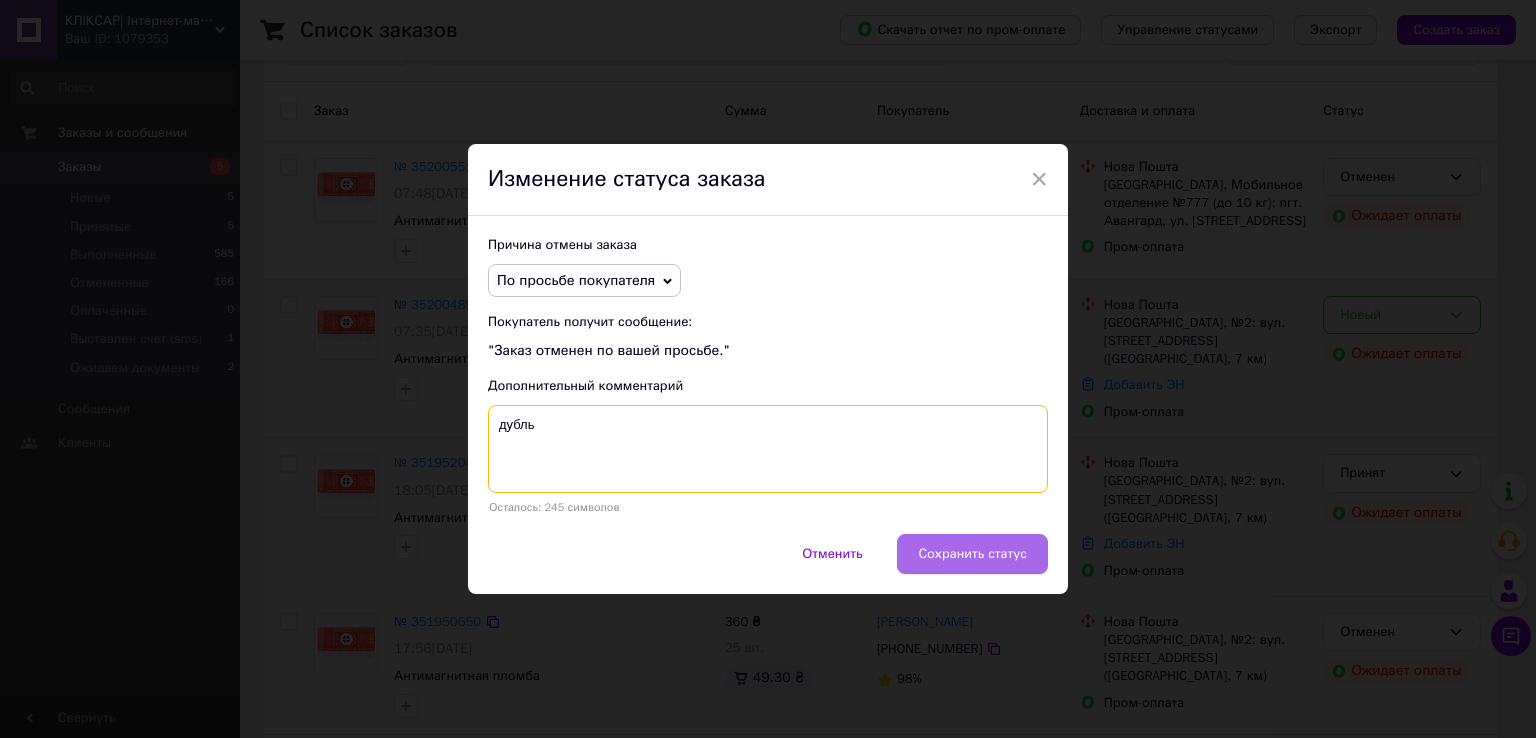 type on "дубль" 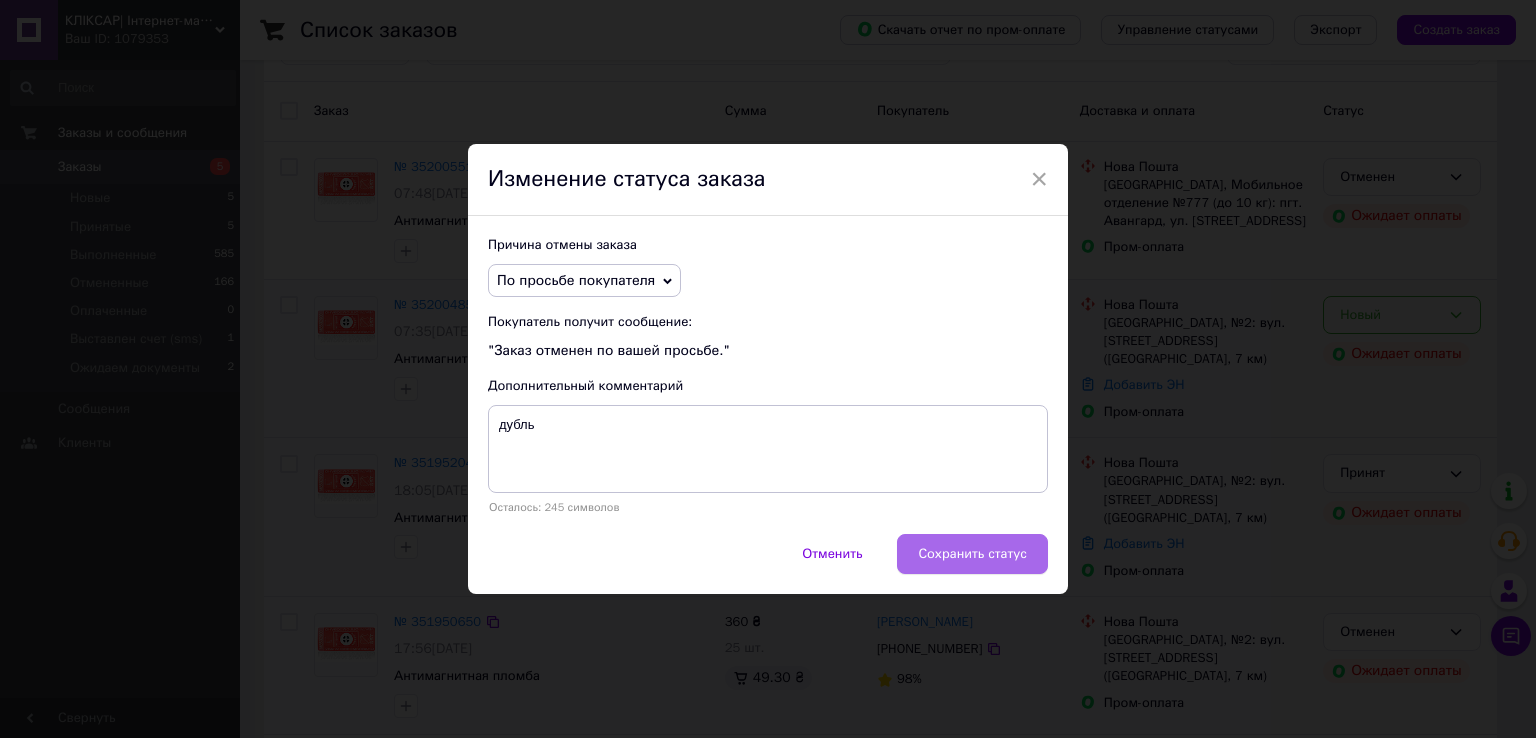 click on "Сохранить статус" at bounding box center [972, 554] 